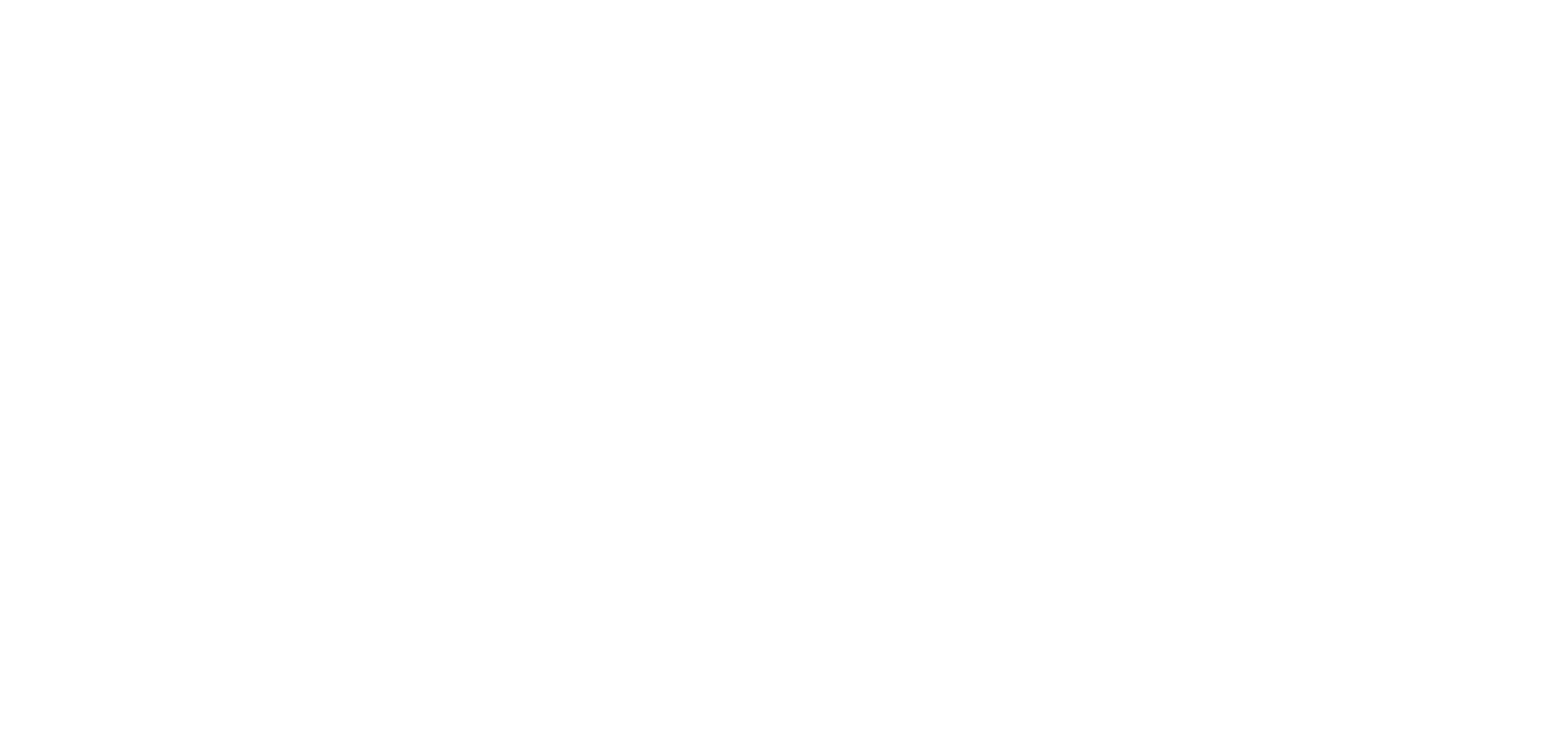 scroll, scrollTop: 0, scrollLeft: 0, axis: both 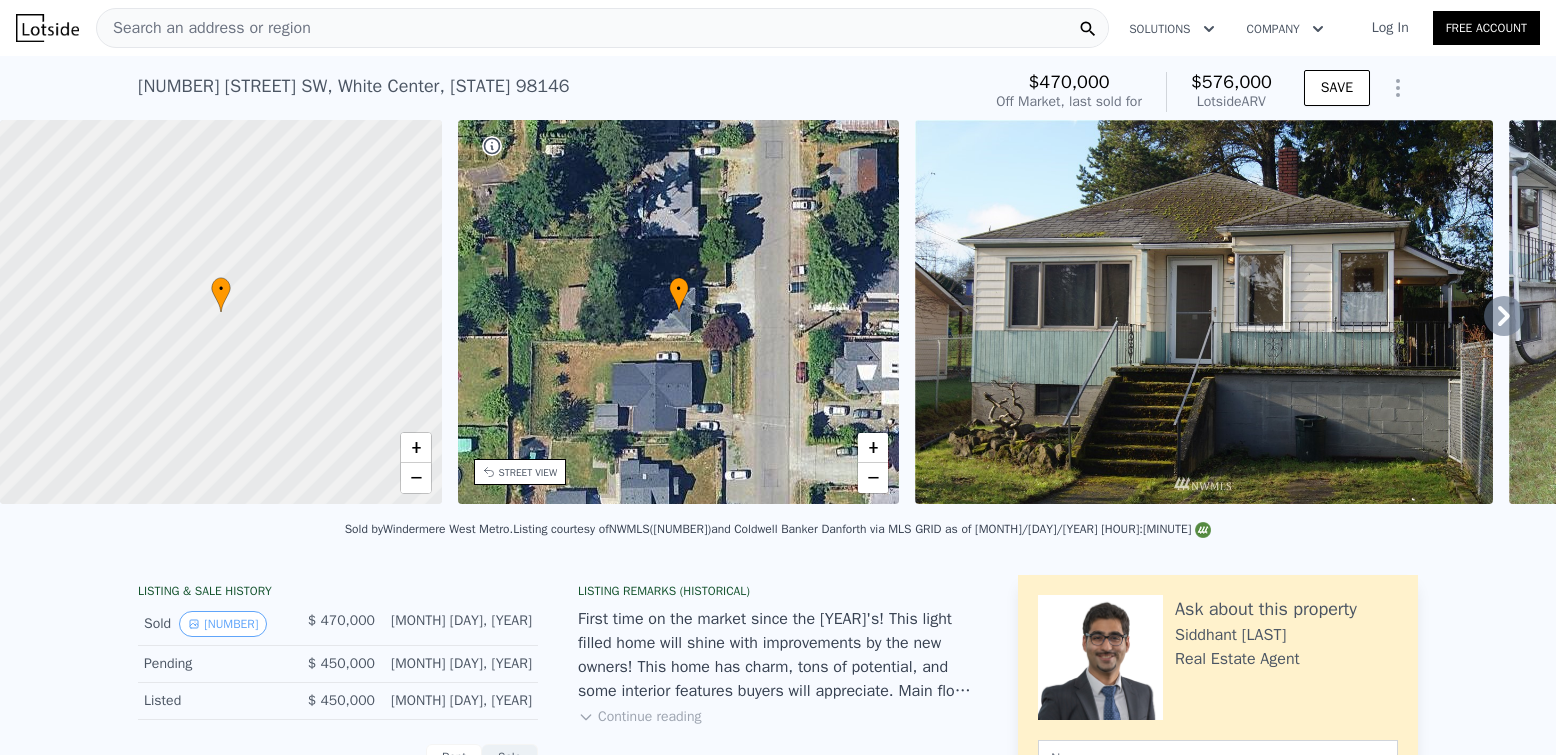 click 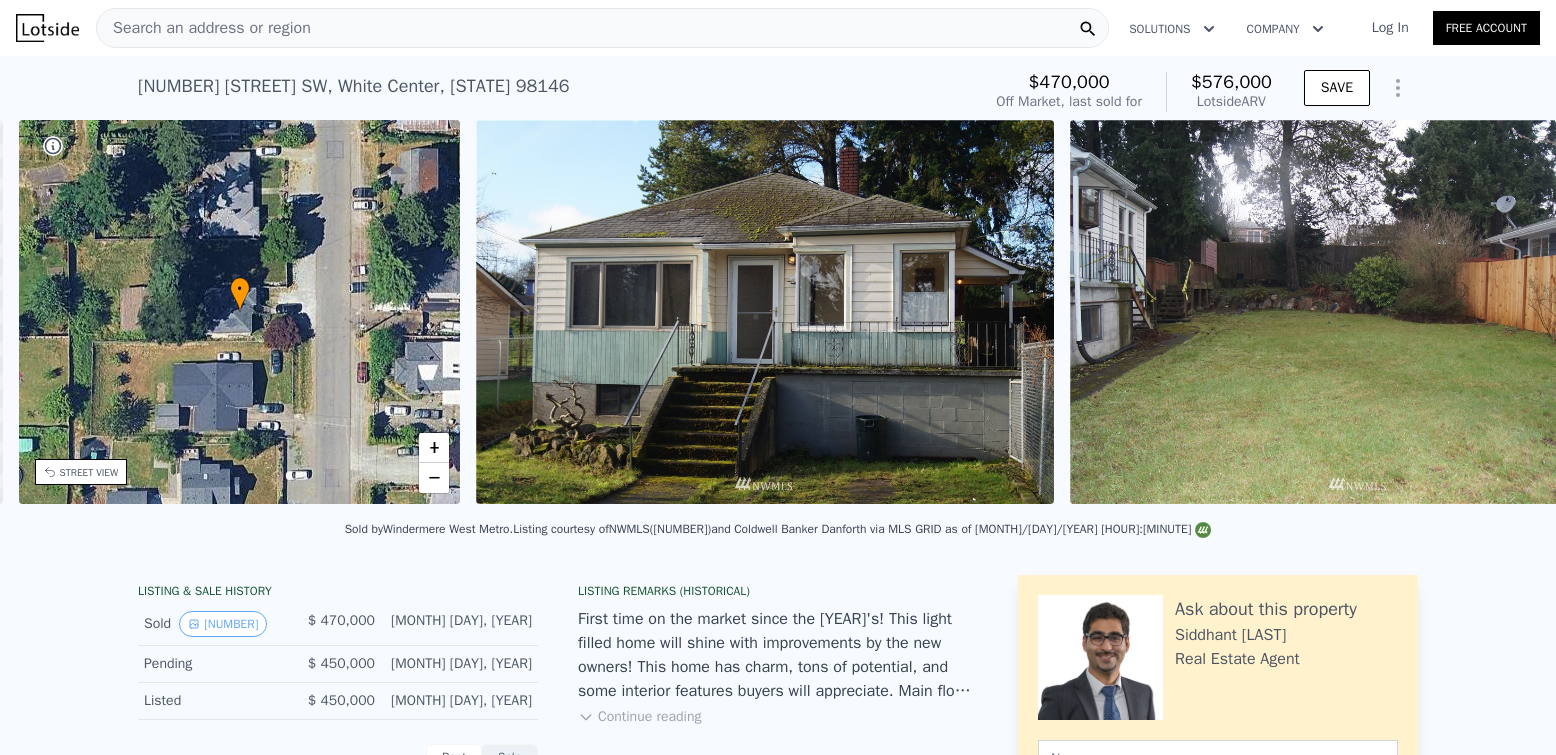 scroll, scrollTop: 0, scrollLeft: 465, axis: horizontal 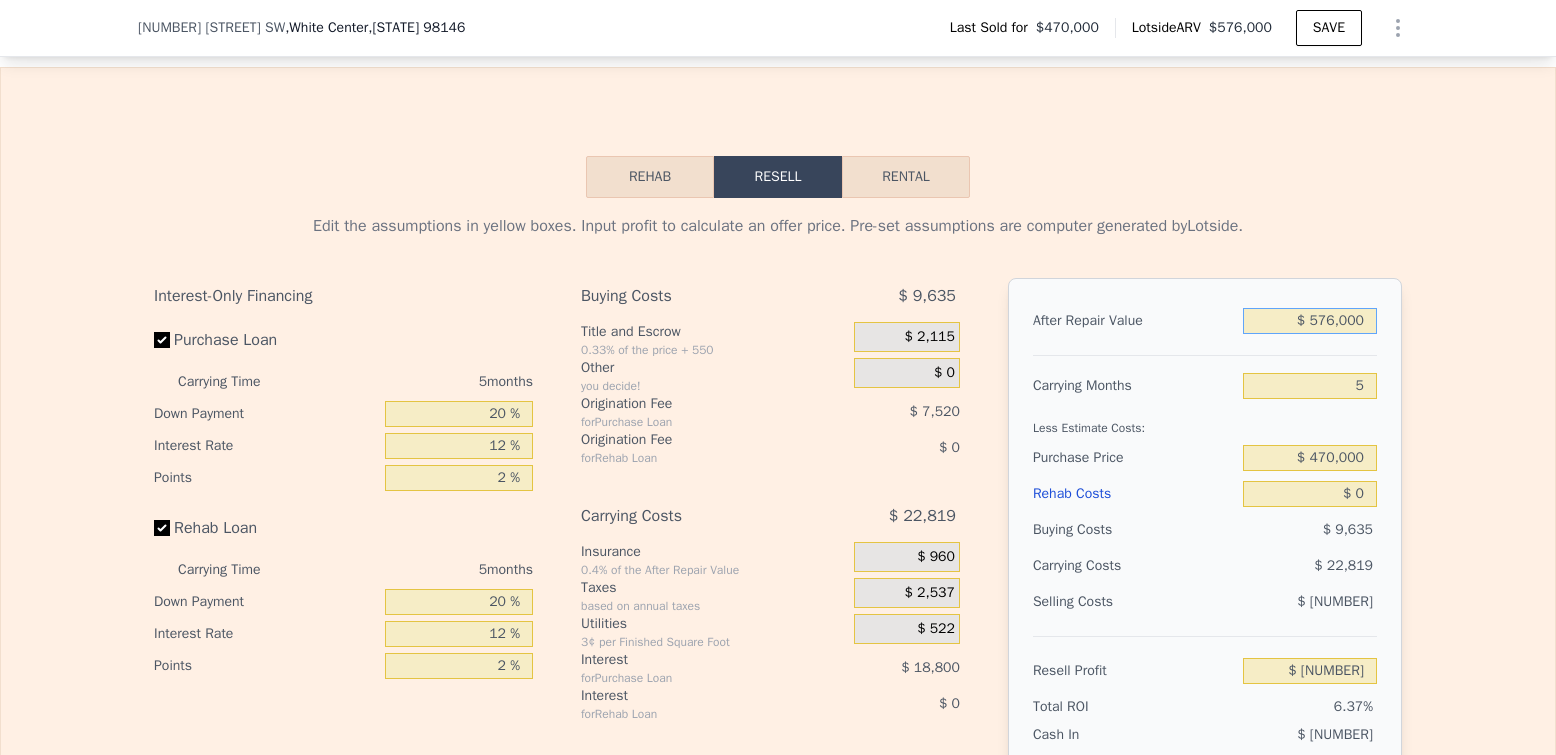 click on "$ 576,000" at bounding box center [1310, 321] 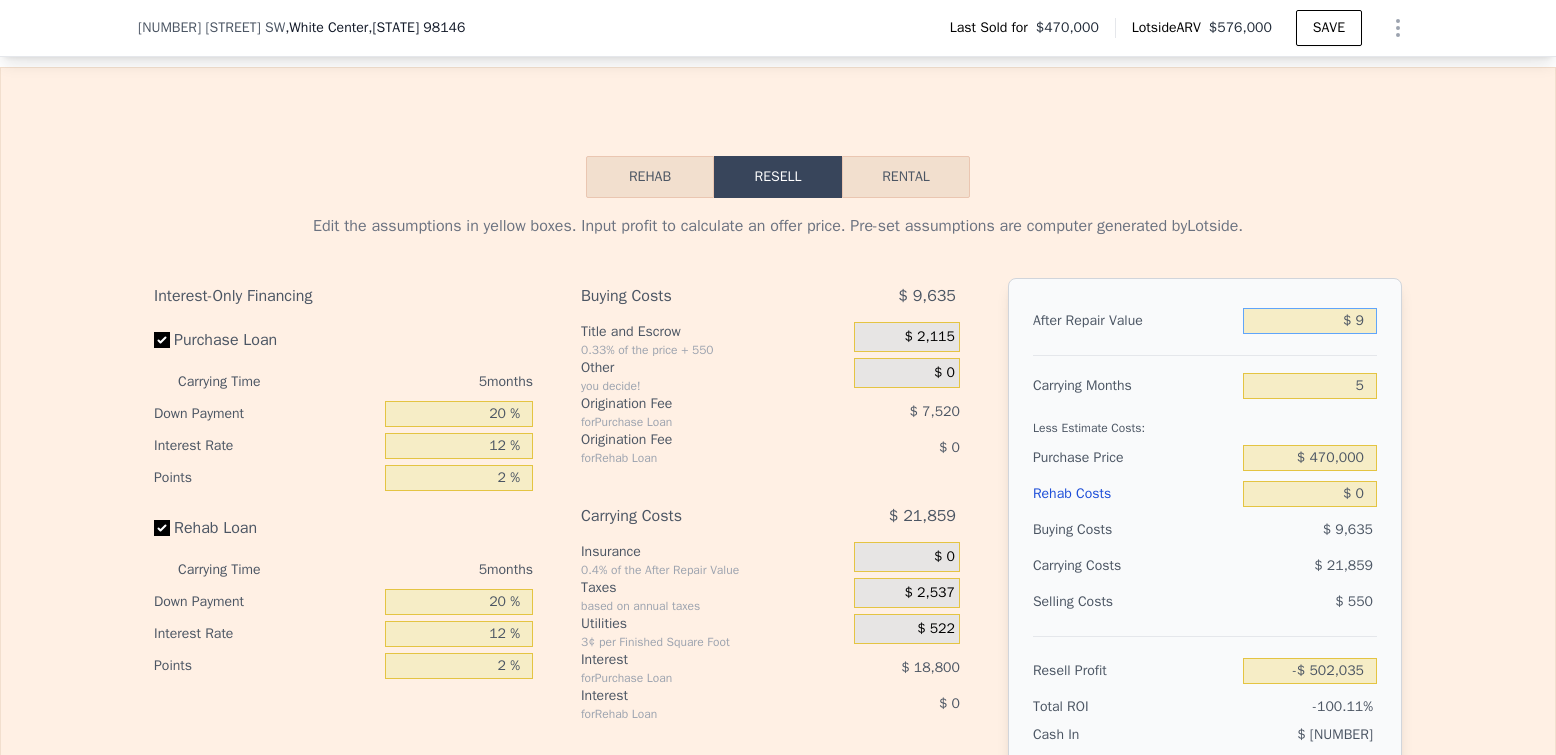 type on "-$ 502,035" 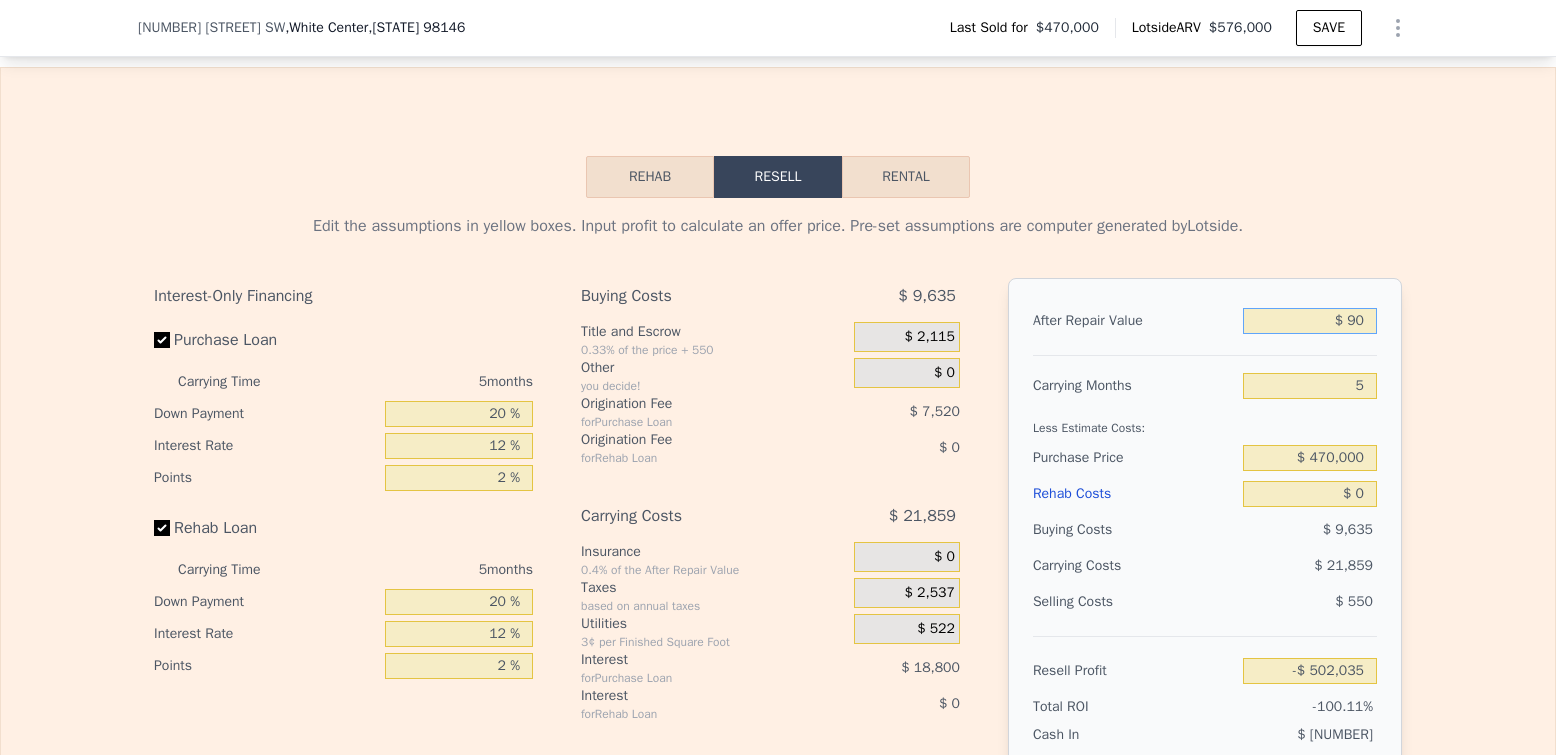 type on "-$ [NUMBER]" 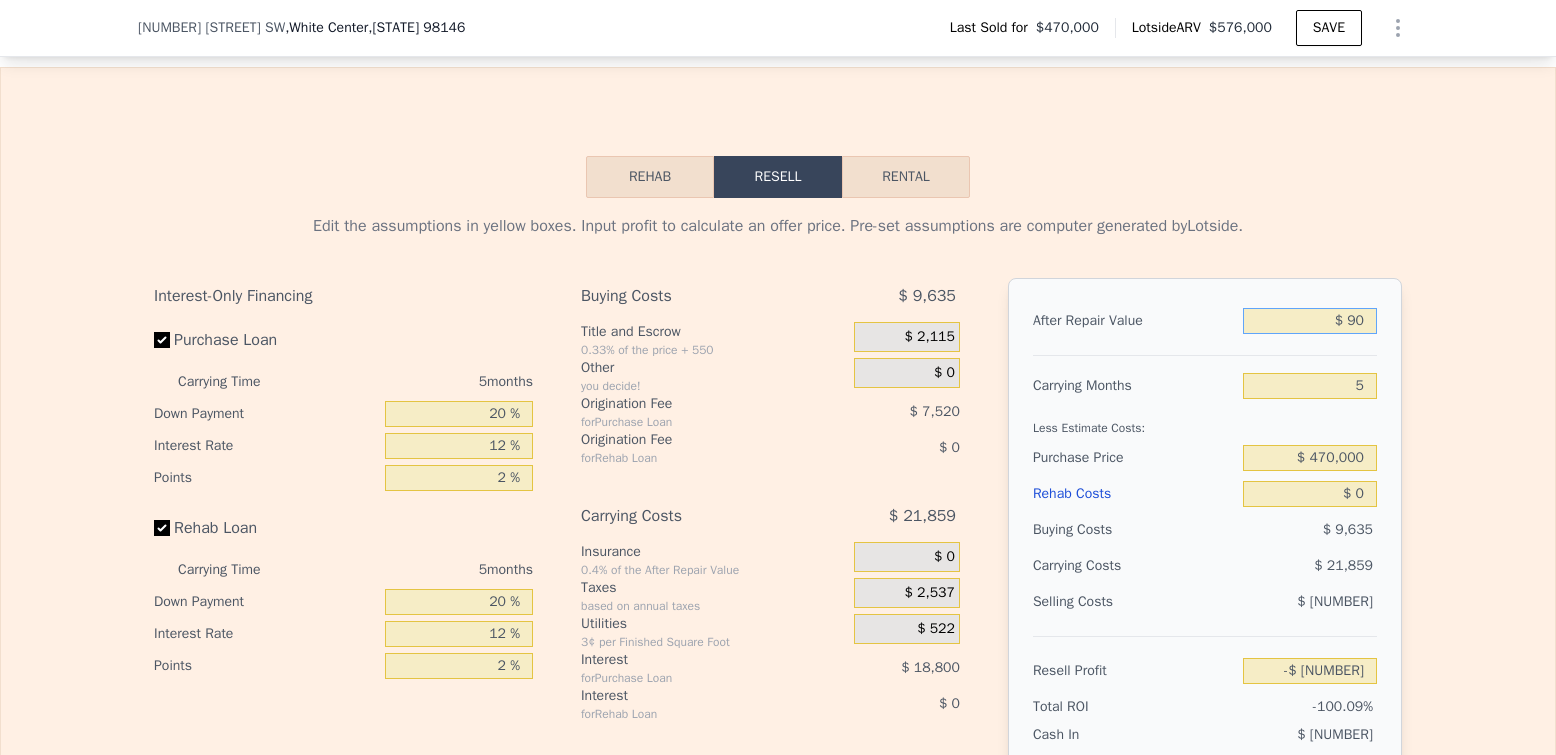 type on "$ 900" 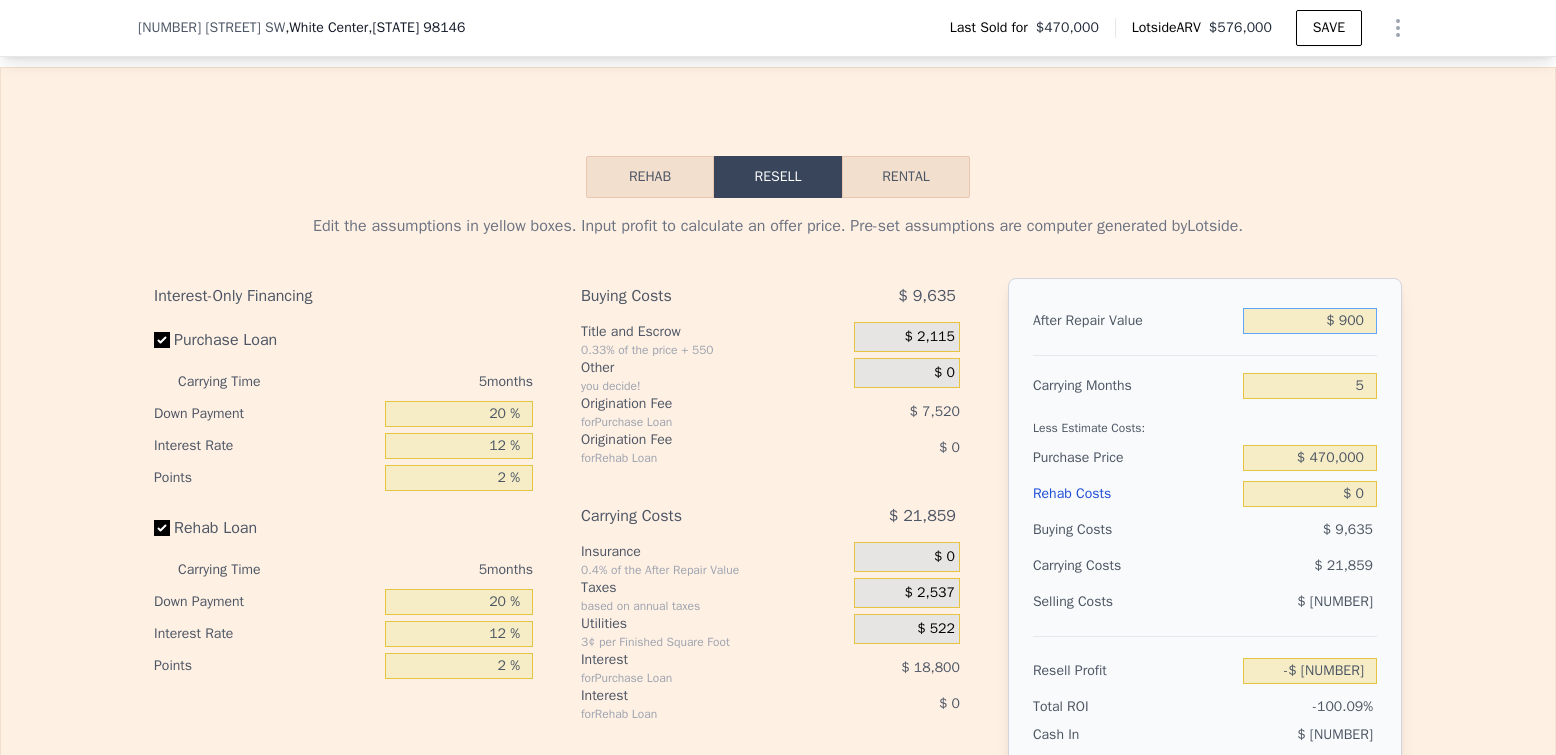 type on "-$ [NUMBER]" 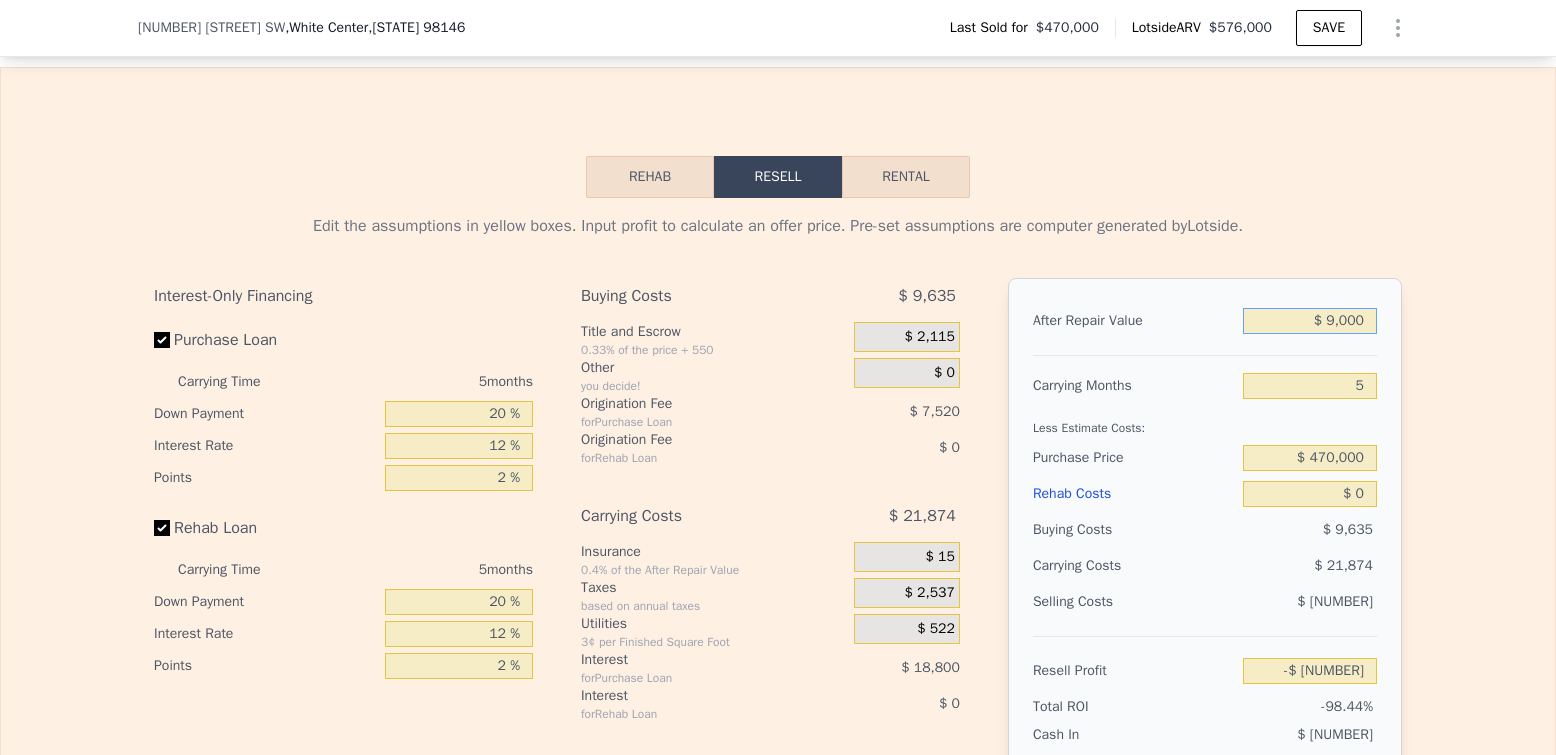 type on "-$ [NUMBER]" 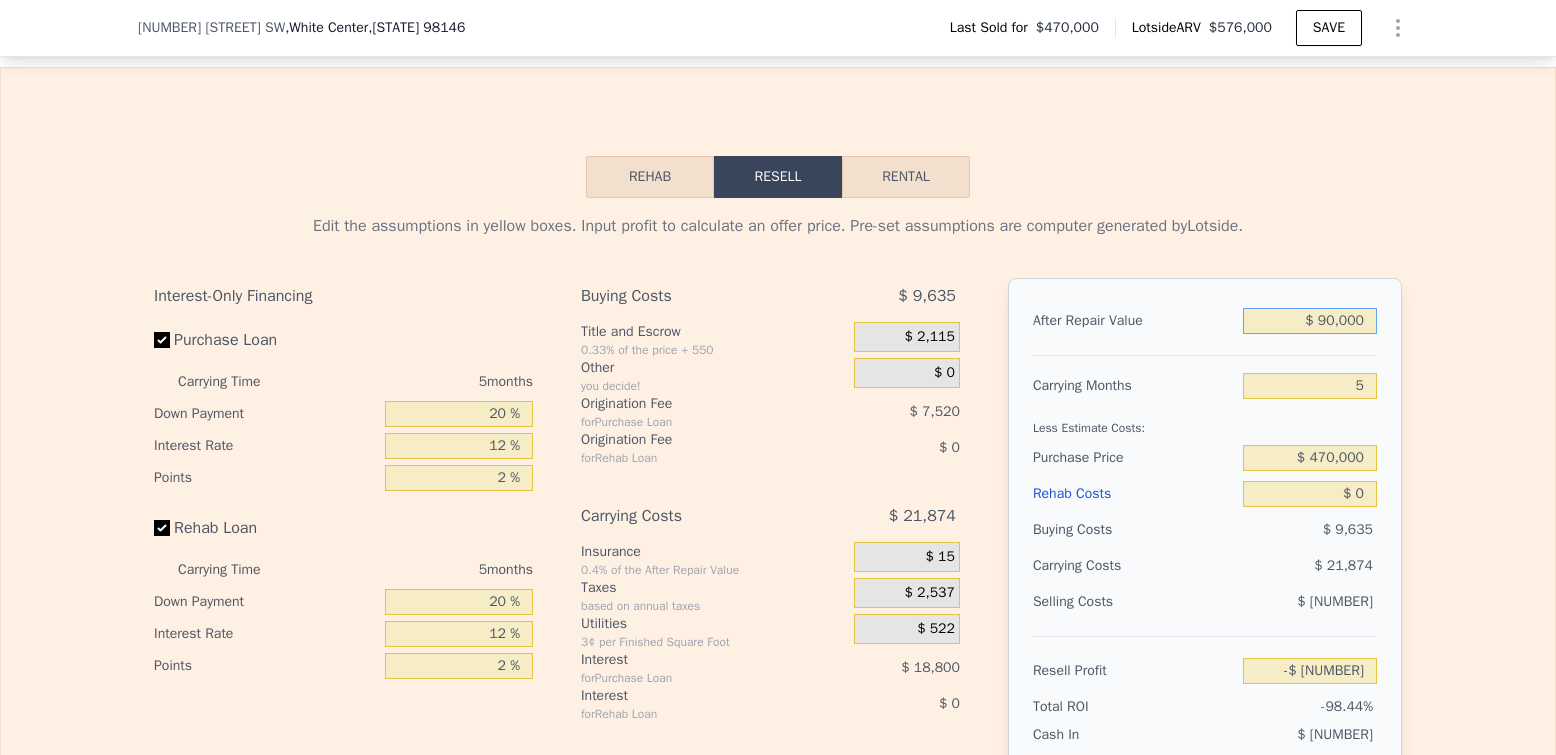 type on "-$ [NUMBER]" 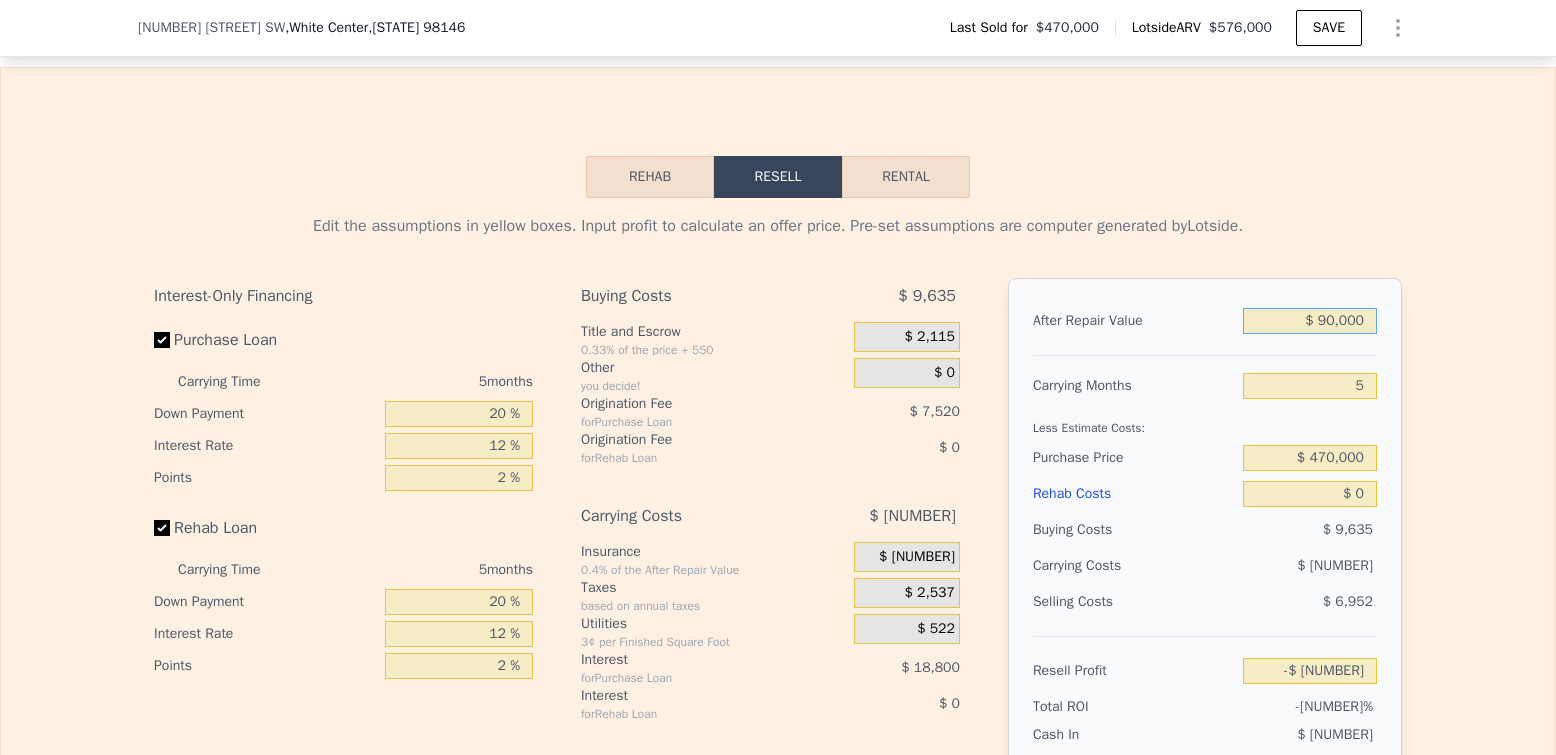 type on "$ [NUMBER]" 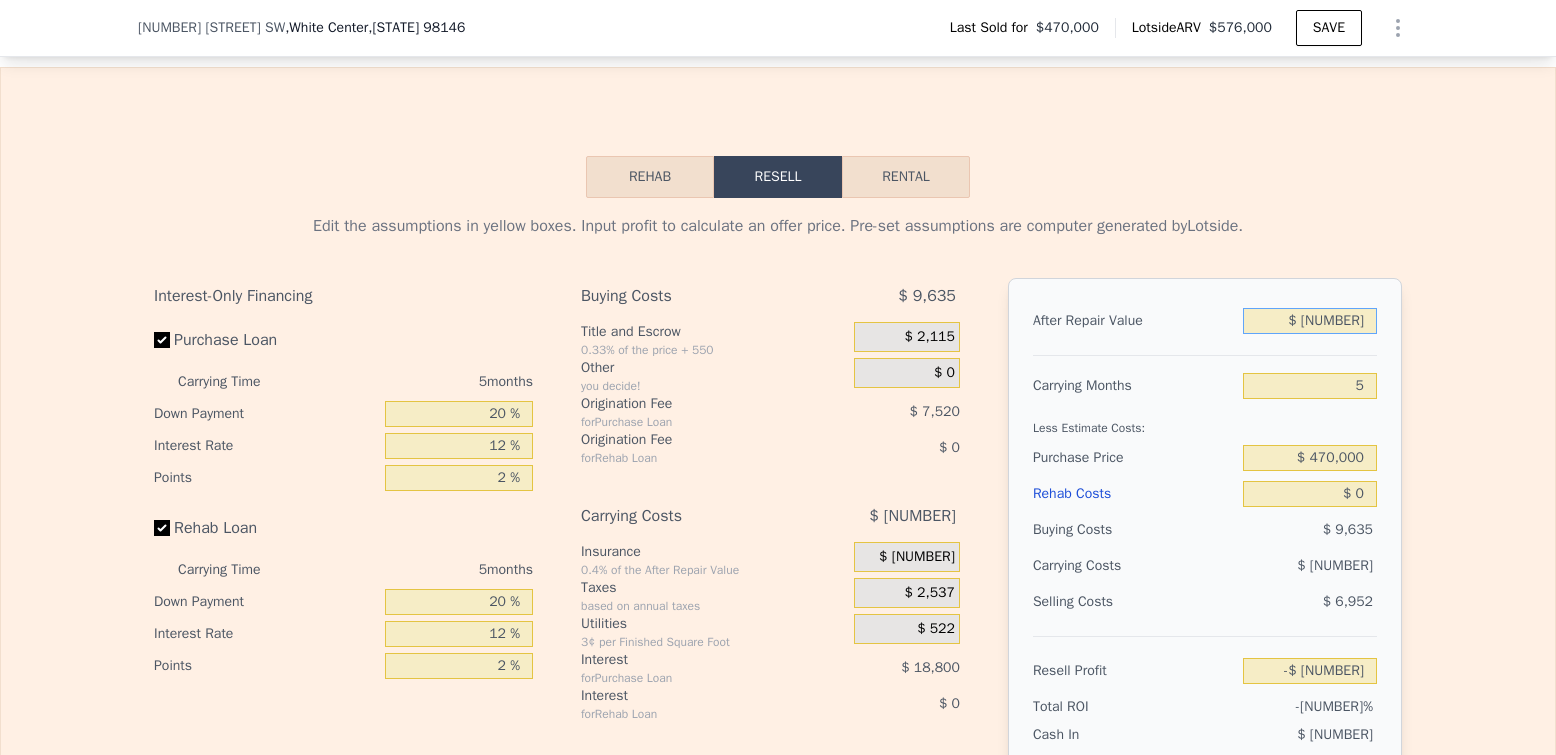 type on "$ [NUMBER]" 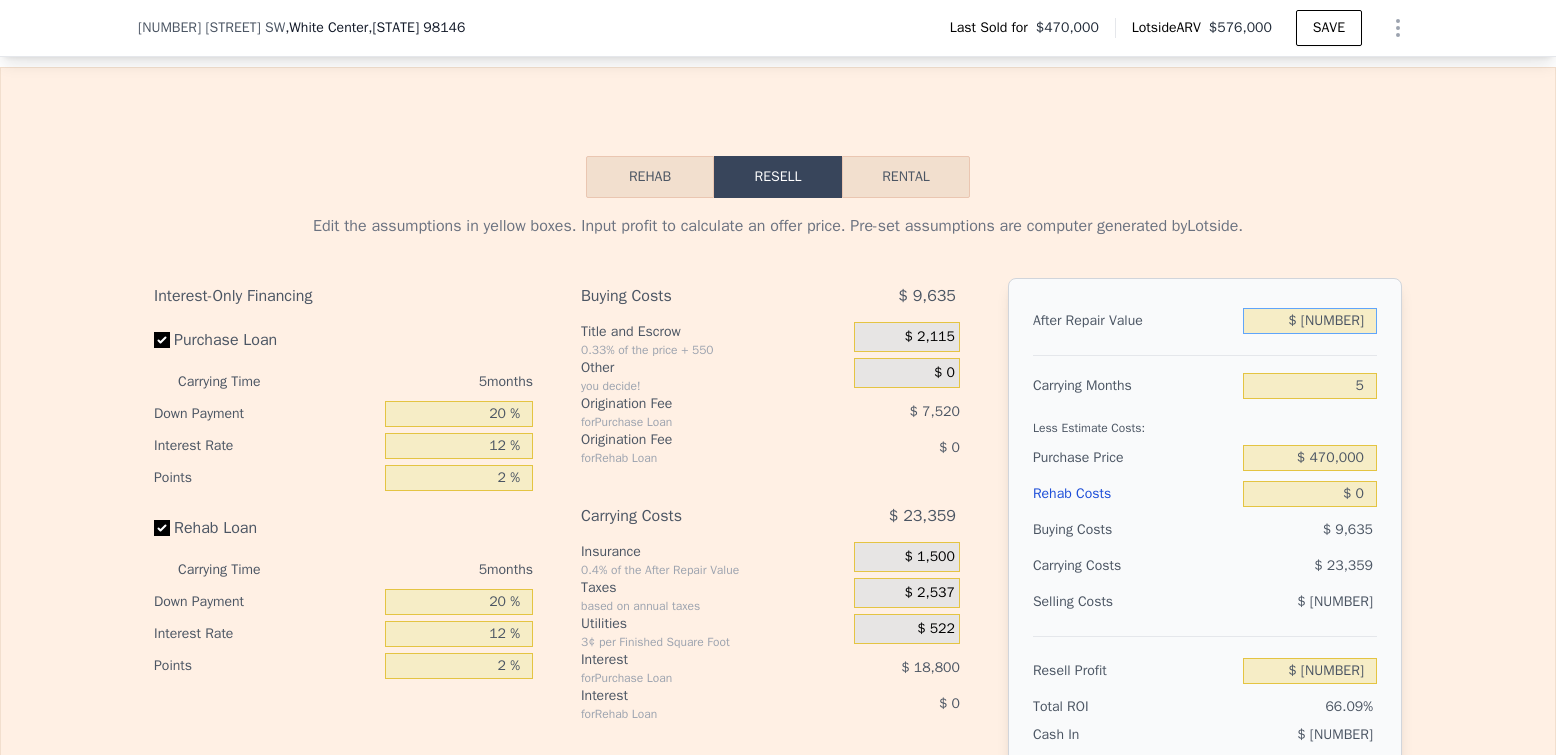 type on "$ [NUMBER]" 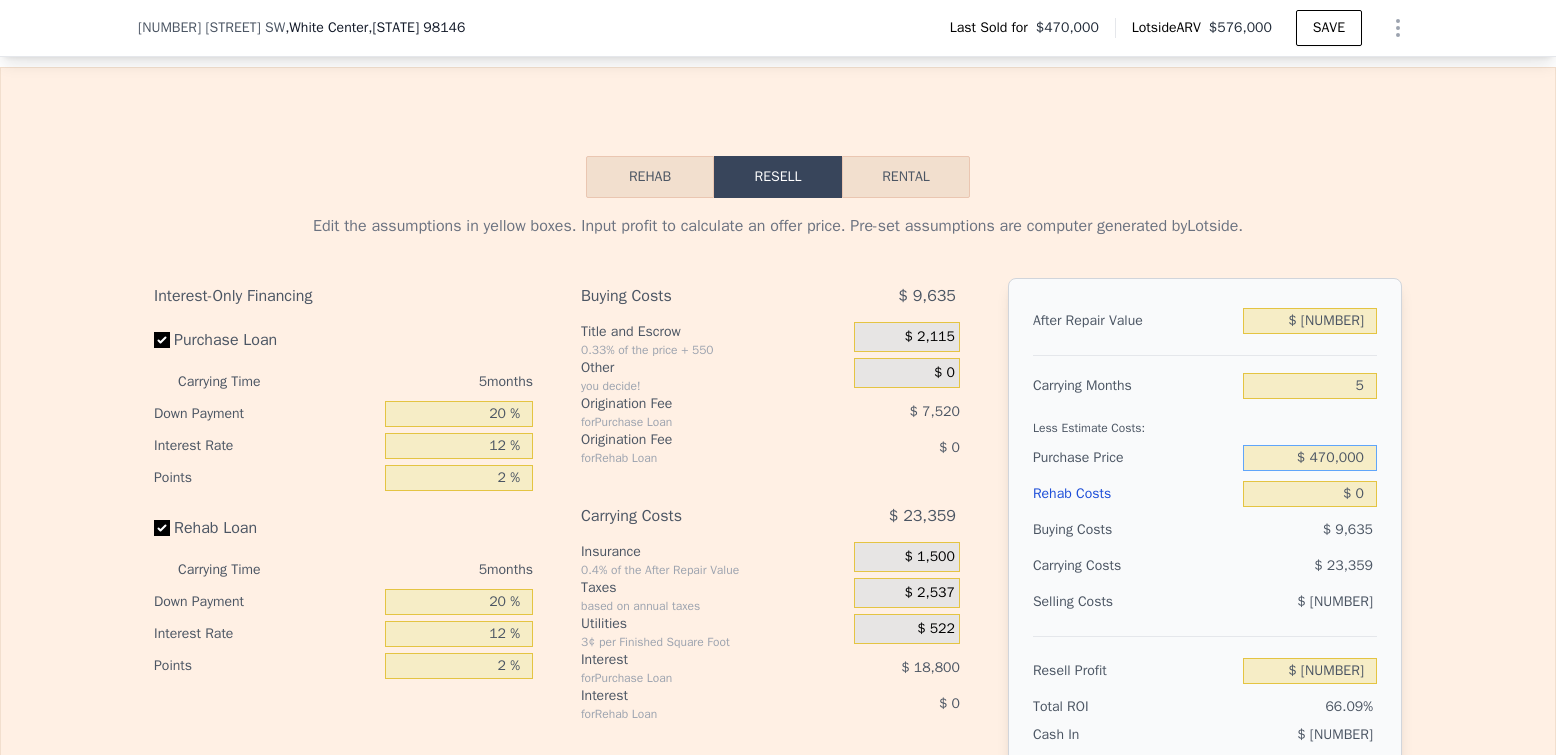click on "$ 470,000" at bounding box center [1310, 458] 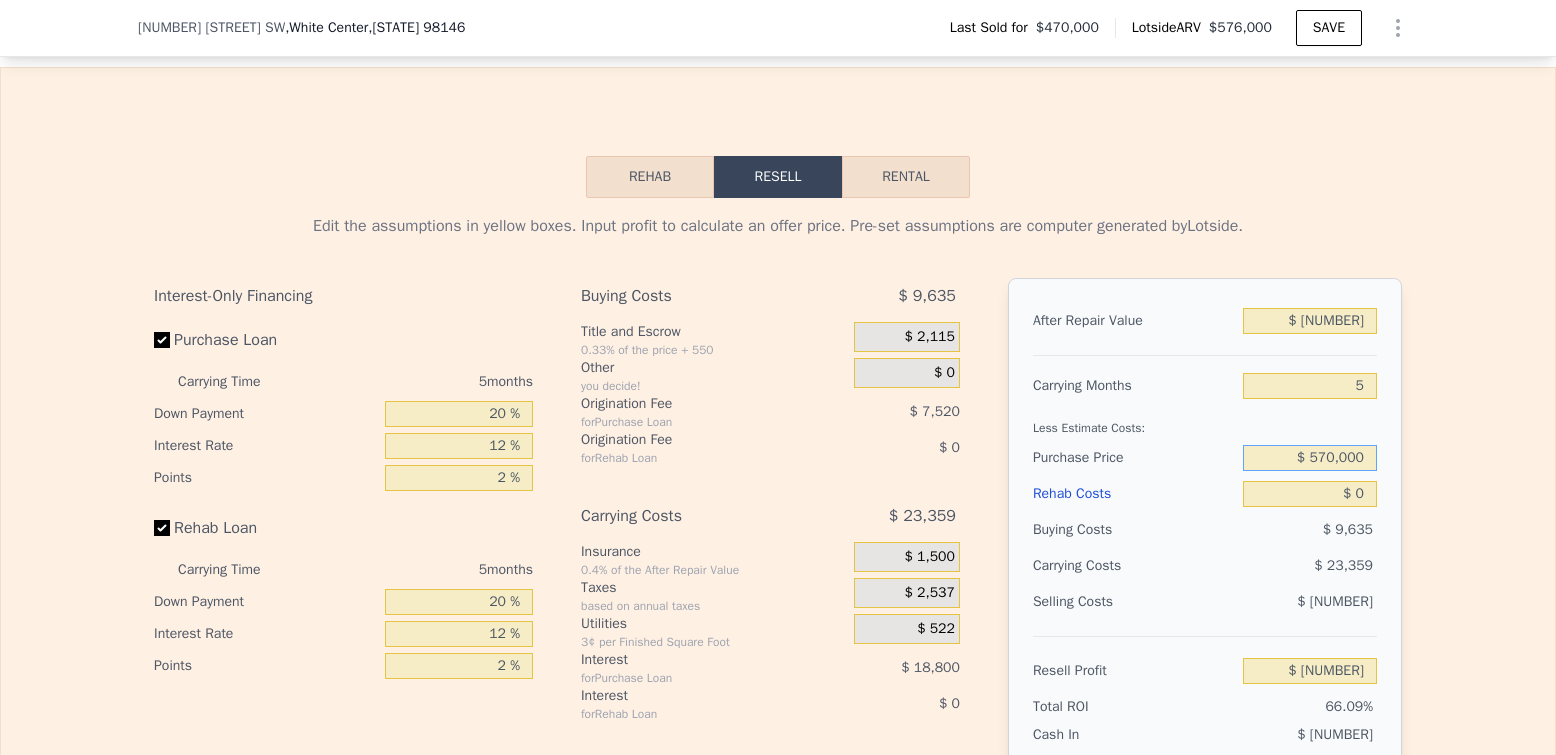 type on "$ 570,000" 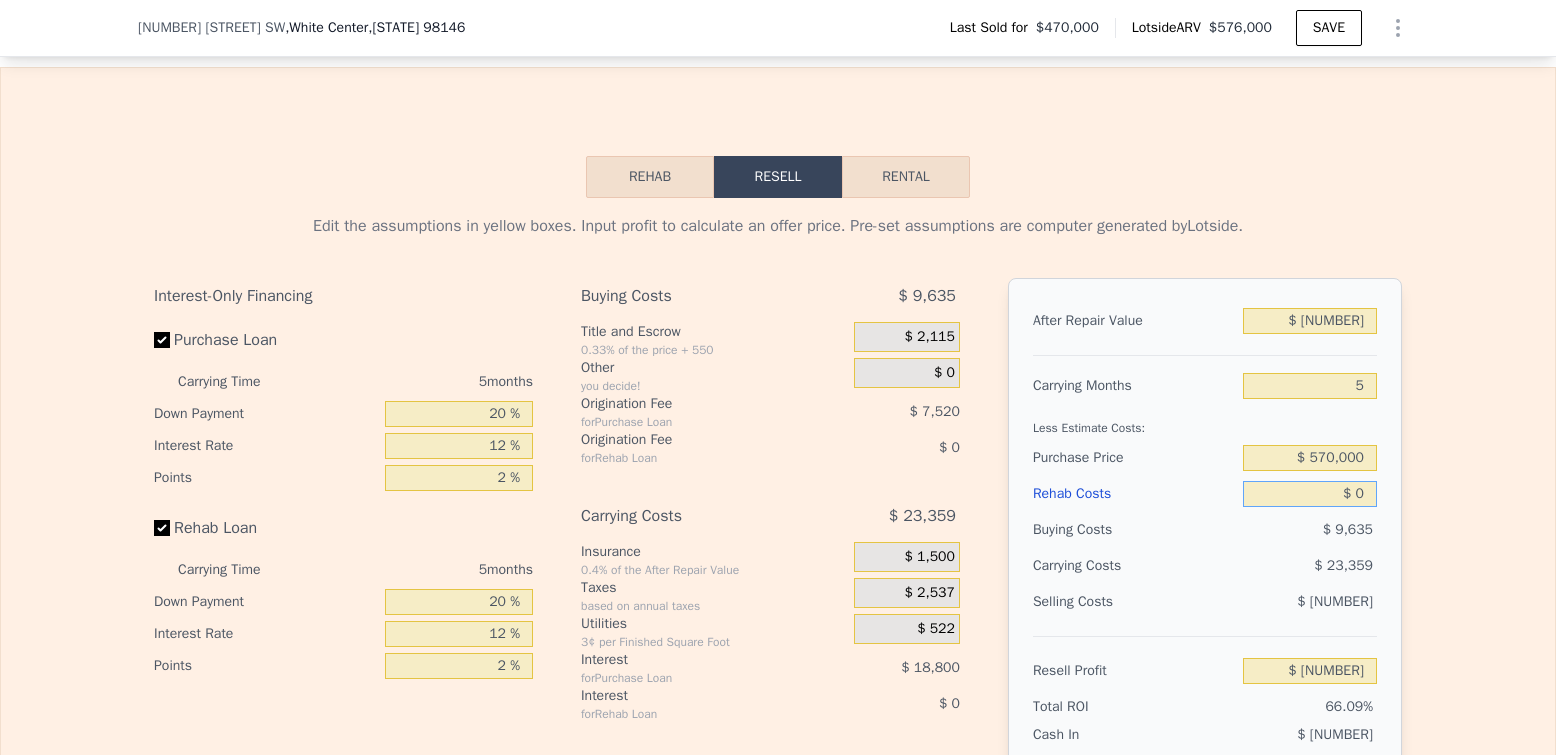 click on "$ 0" at bounding box center [1310, 494] 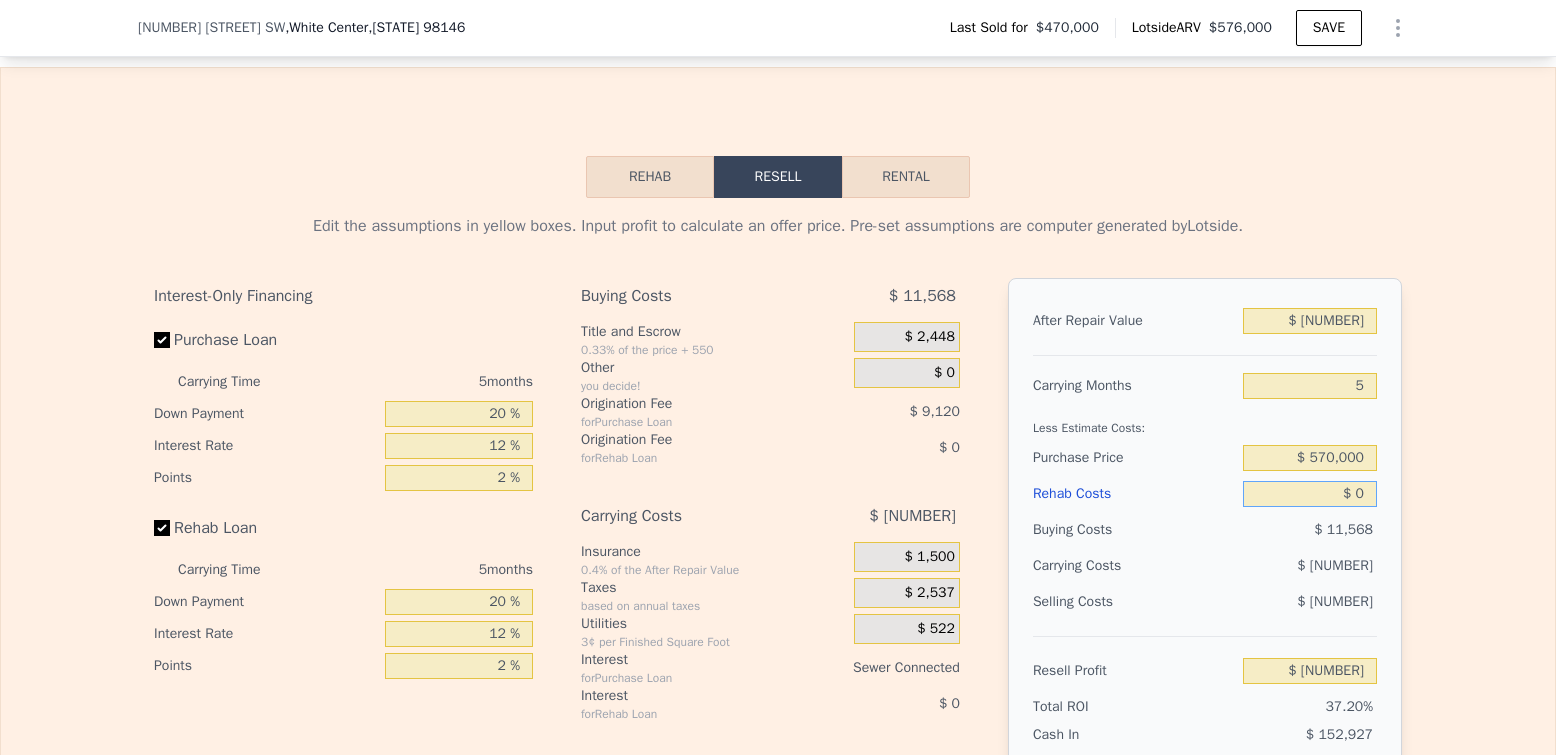 click on "$ 0" at bounding box center (1310, 494) 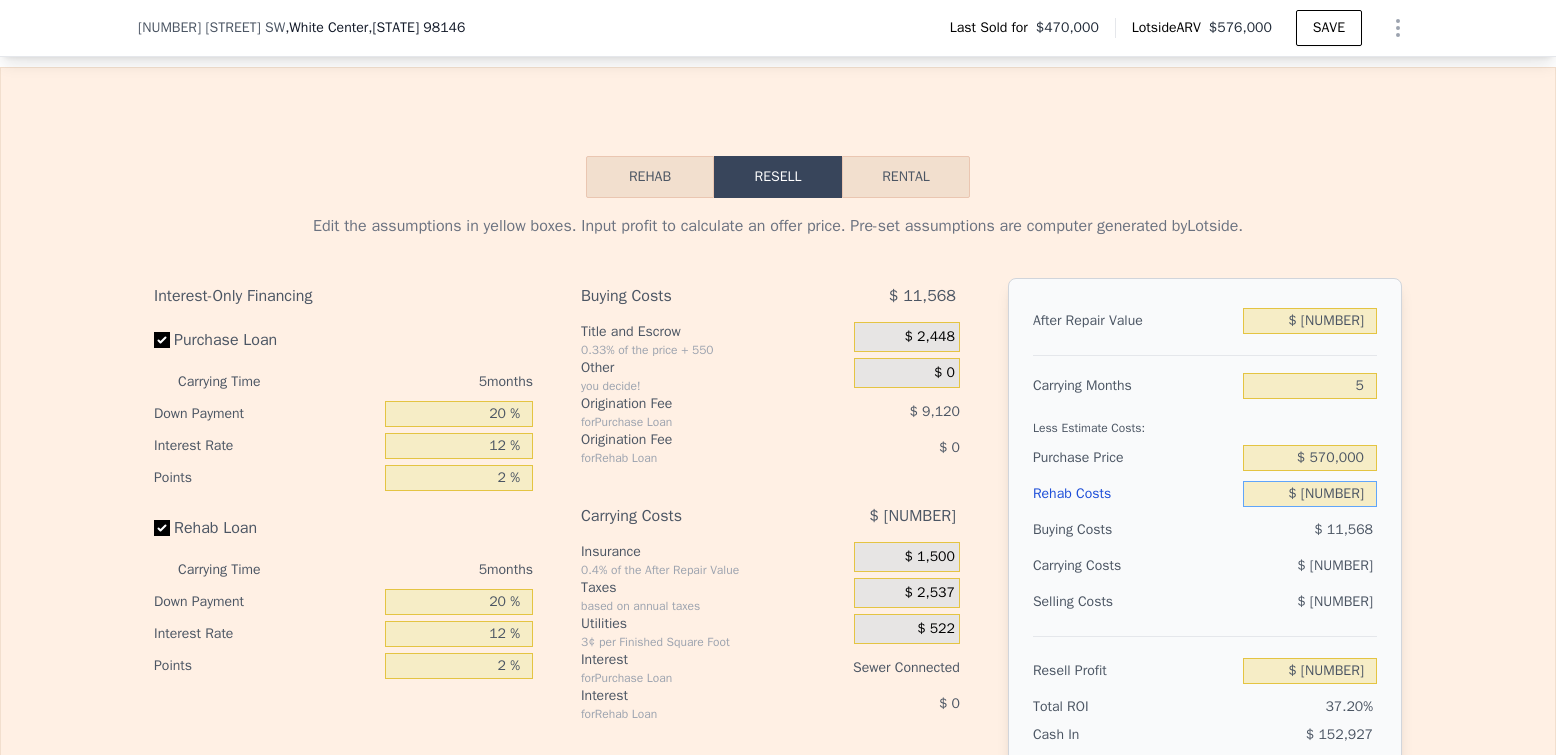 type on "$ [NUMBER]" 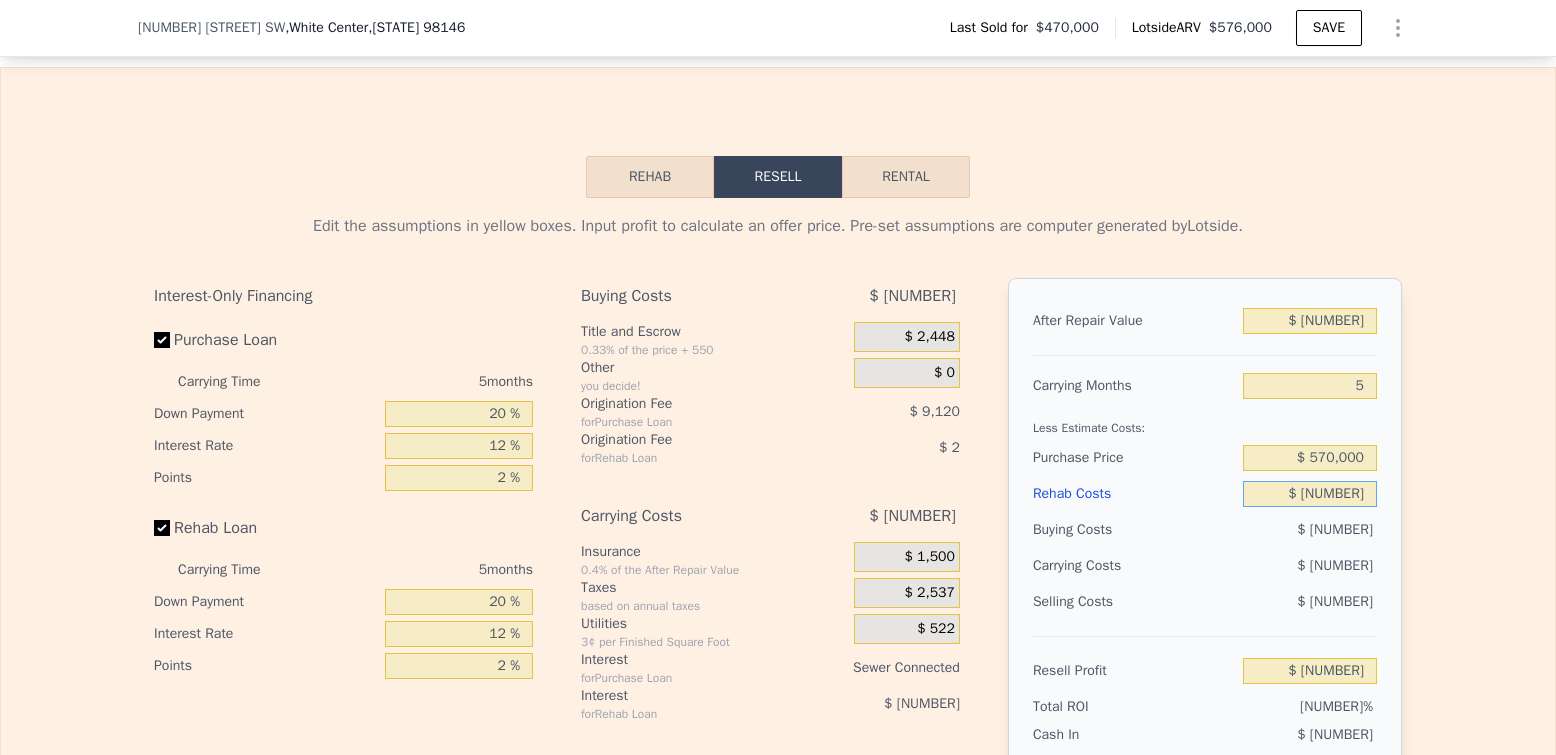 type on "$ [NUMBER]" 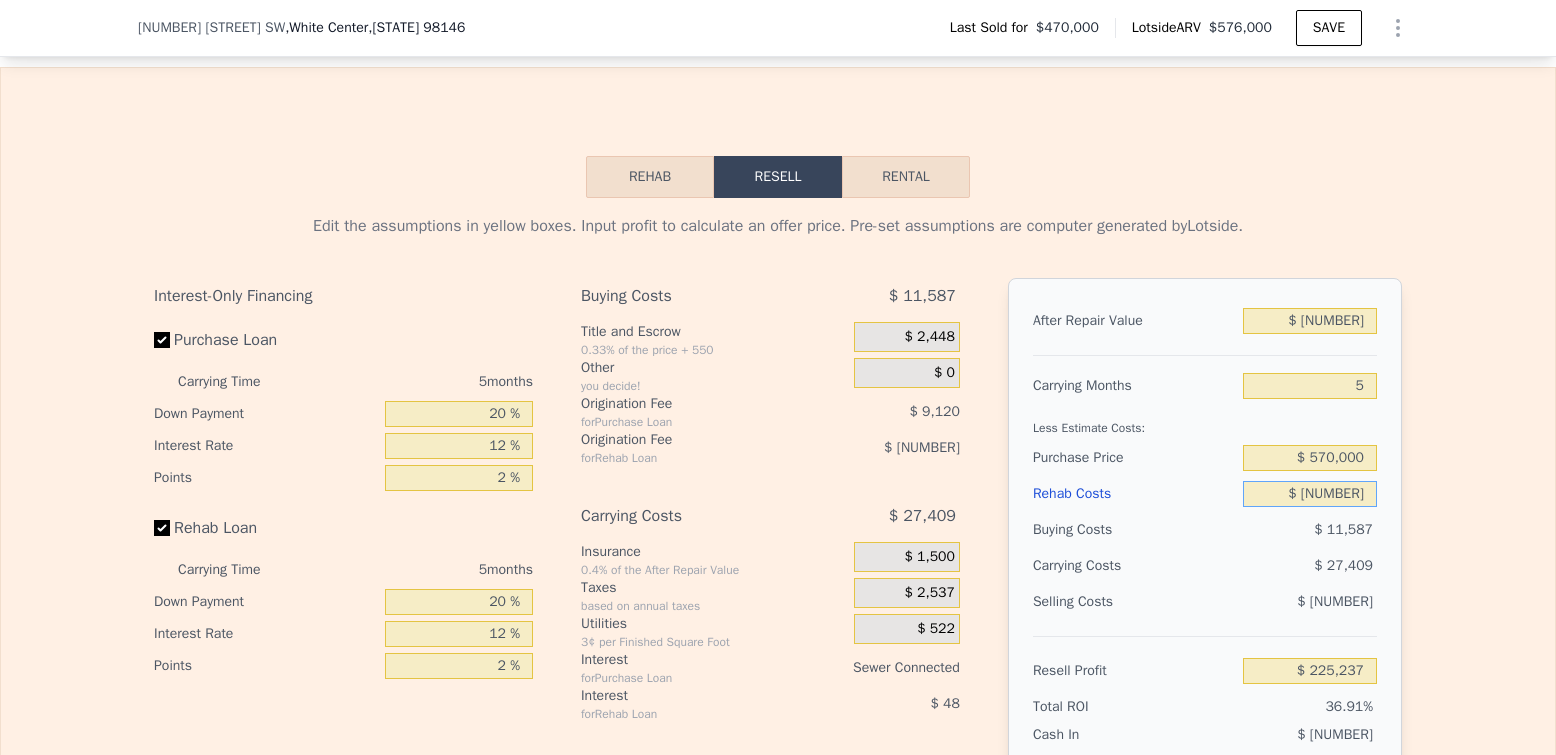 type on "$ 12,000" 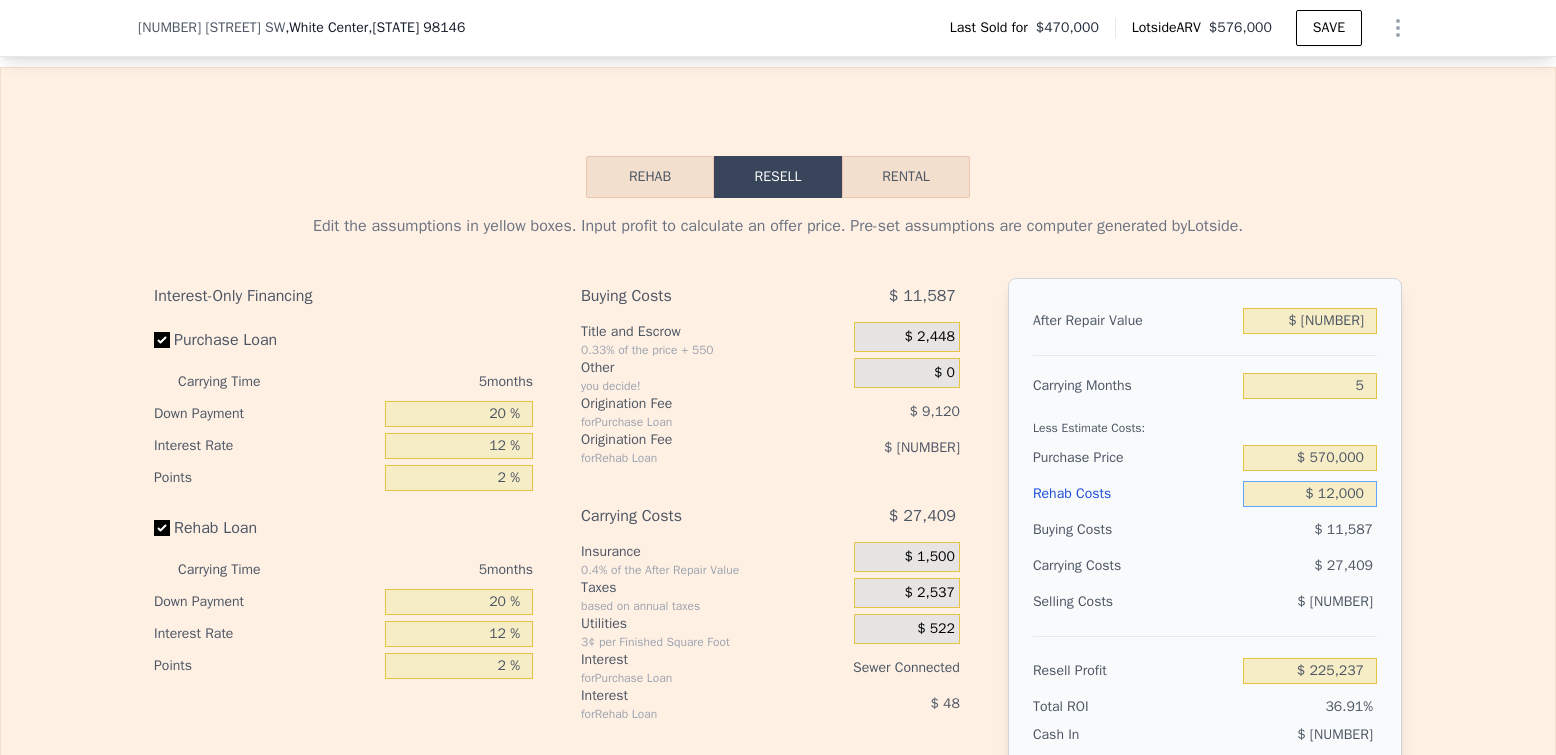 type on "$ [NUMBER]" 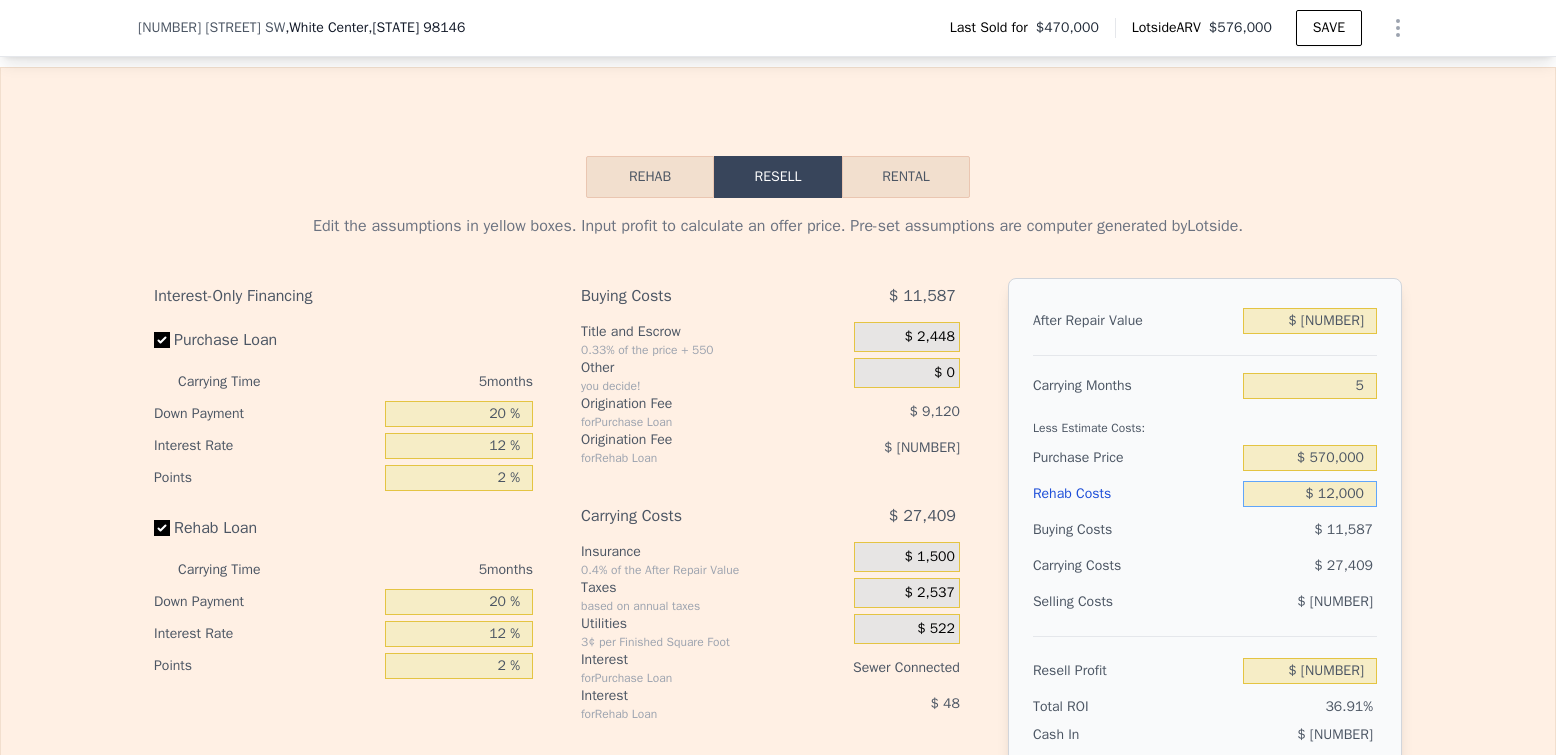 type on "$ [NUMBER]" 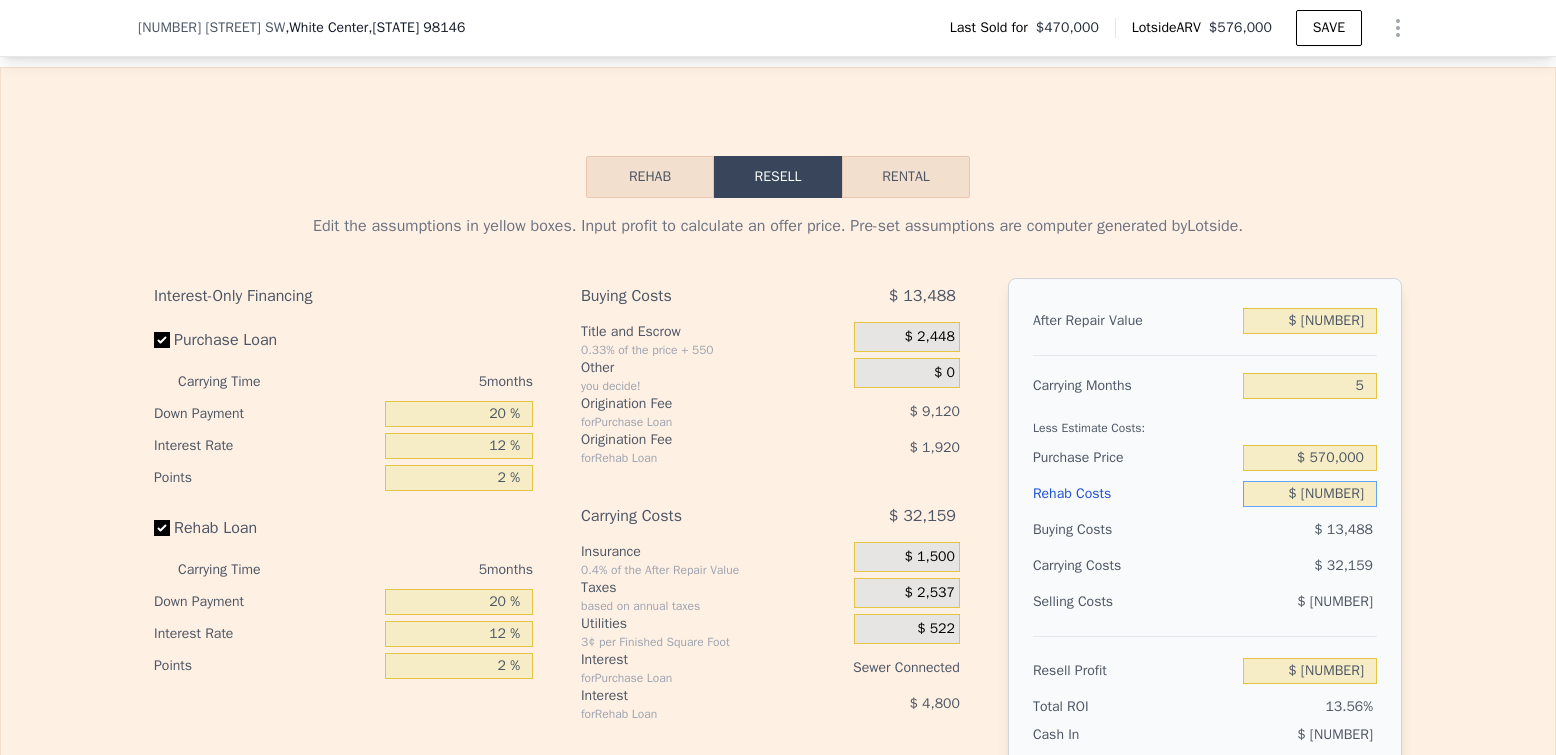 type on "$ 99,786" 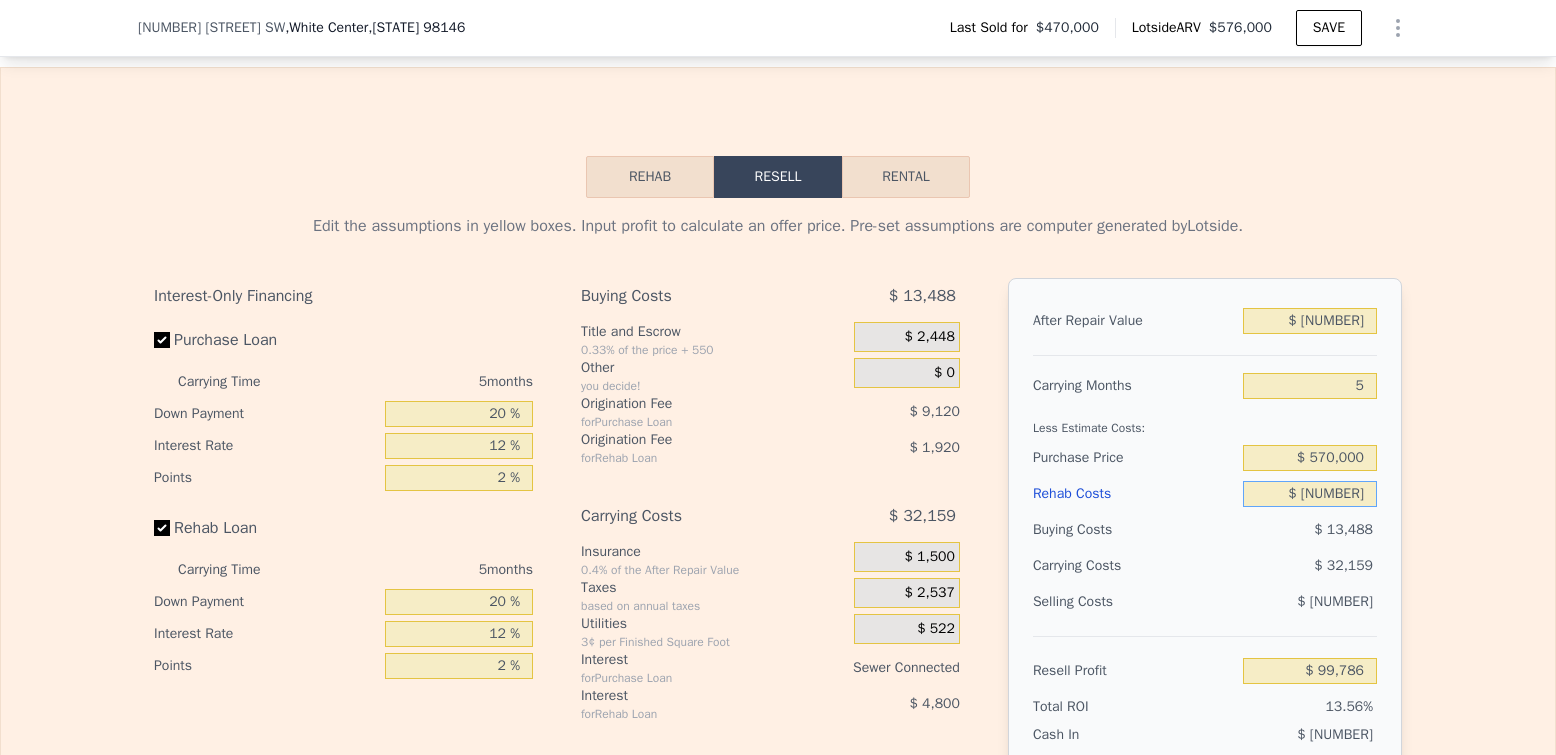 type on "$ [NUMBER]" 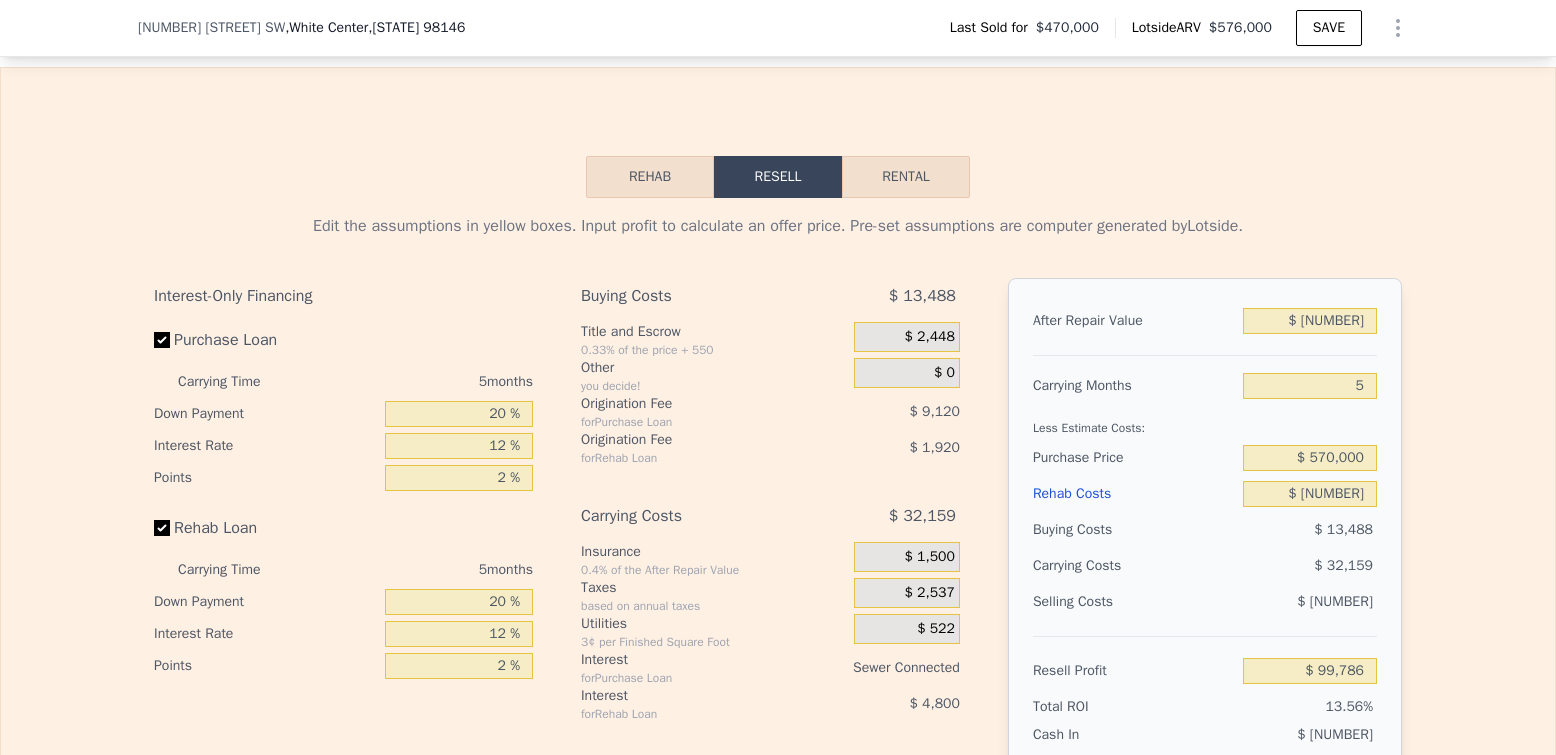 click on "Edit the assumptions in yellow boxes. Input profit to calculate an offer price. Pre-set assumptions are computer generated by Lotside . Interest-Only Financing Purchase Loan Carrying Time [NUMBER] months Down Payment [NUMBER] % Interest Rate [NUMBER] % Points [NUMBER] % Rehab Loan Carrying Time [NUMBER] months Down Payment [NUMBER] % Interest Rate [NUMBER] % Points [NUMBER] % Buying Costs $ [NUMBER] Title and Escrow [NUMBER]% of the price + [NUMBER] $ [NUMBER] Other you decide! $ [NUMBER] Origination Fee for Purchase Loan $ [NUMBER] Origination Fee for Rehab Loan $ [NUMBER] Carrying Costs $ [NUMBER] Insurance [NUMBER]% of the After Repair Value $ [NUMBER] Taxes based on annual taxes $ [NUMBER] Utilities [NUMBER]¢ per Finished Square Foot $ [NUMBER] Interest for Purchase Loan $ [NUMBER] Interest for Rehab Loan $ [NUMBER] Selling Costs $ [NUMBER] Excise Tax [NUMBER]% of the After Repair Value $ [NUMBER] Listing Commission [NUMBER]% of the After Repair Value $ [NUMBER] Selling Commission [NUMBER]% of the After Repair Value $ [NUMBER] Title and Escrow [NUMBER]% of the After Repair Value $ [NUMBER] After Repair Value $ [NUMBER] [NUMBER] $ [NUMBER]" at bounding box center [778, 570] 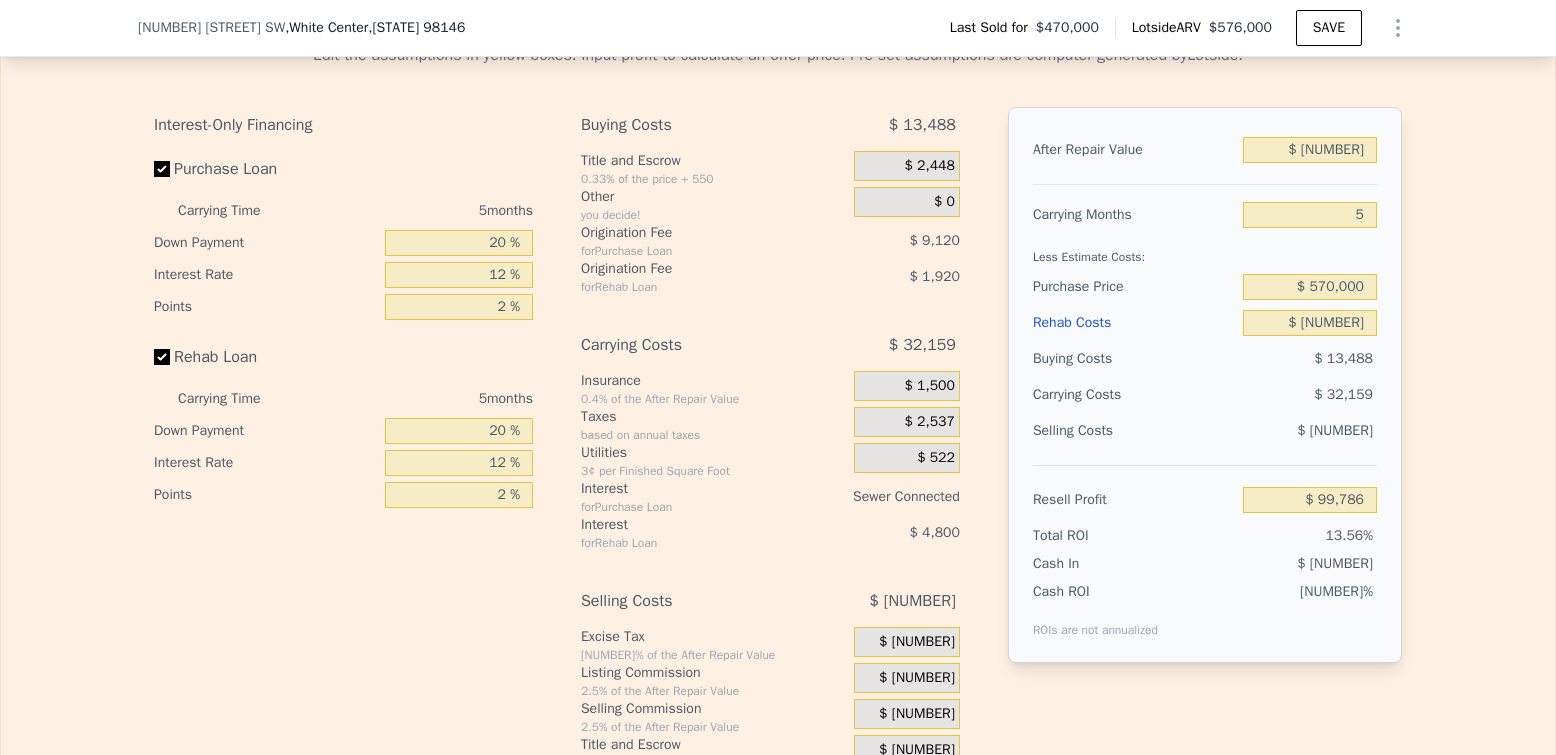 scroll, scrollTop: 3069, scrollLeft: 0, axis: vertical 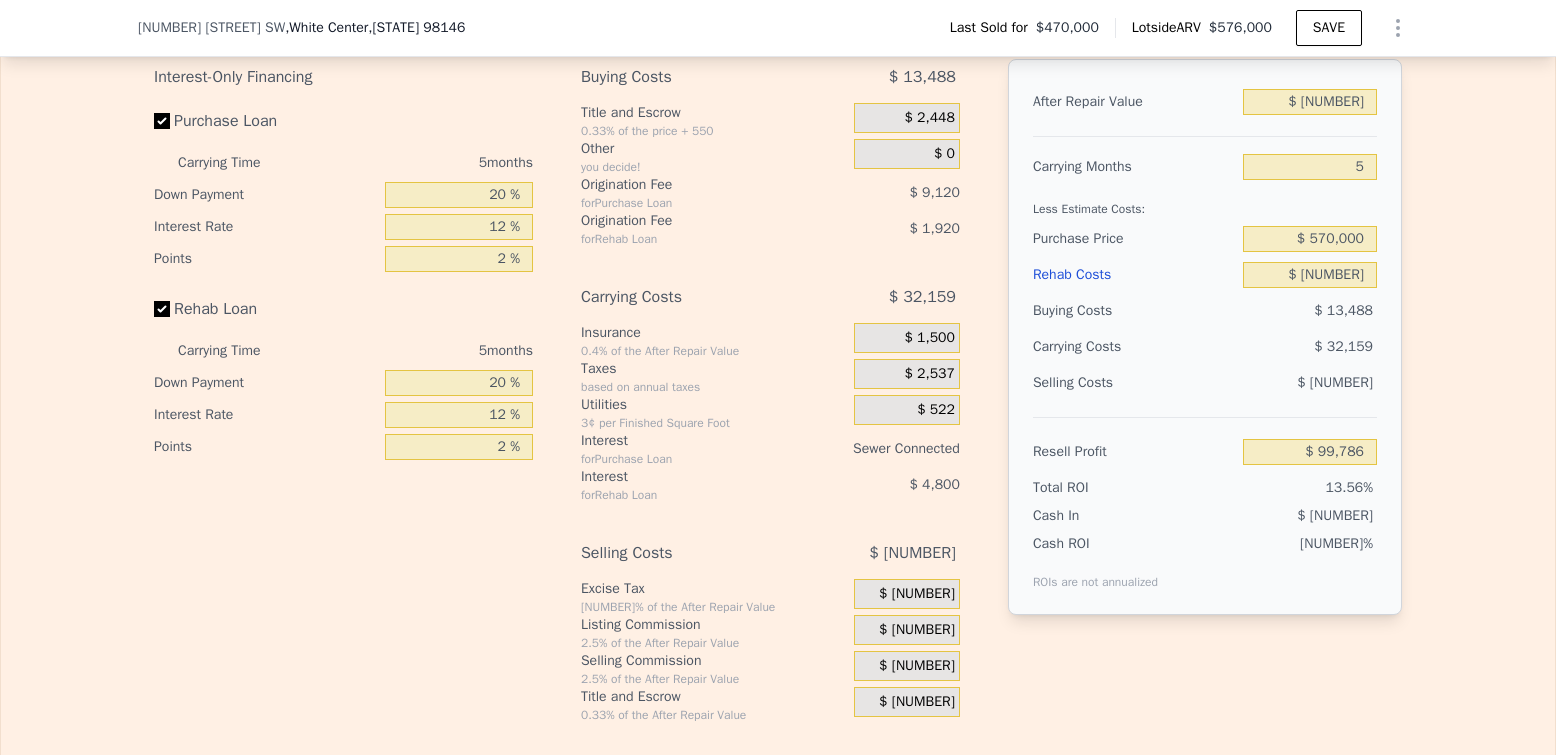 click on "$ [NUMBER]" at bounding box center [917, 630] 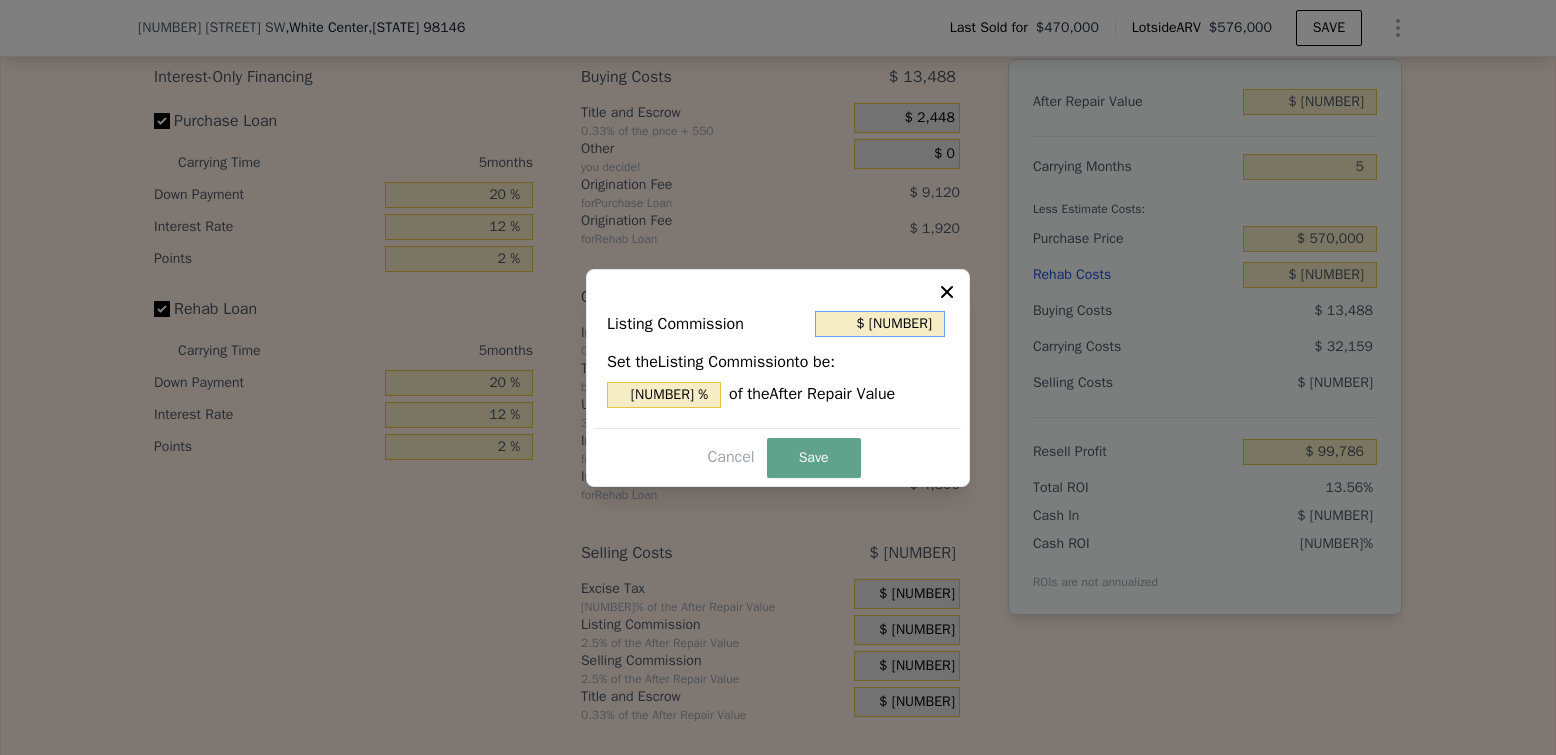 click on "$ [NUMBER]" at bounding box center [880, 324] 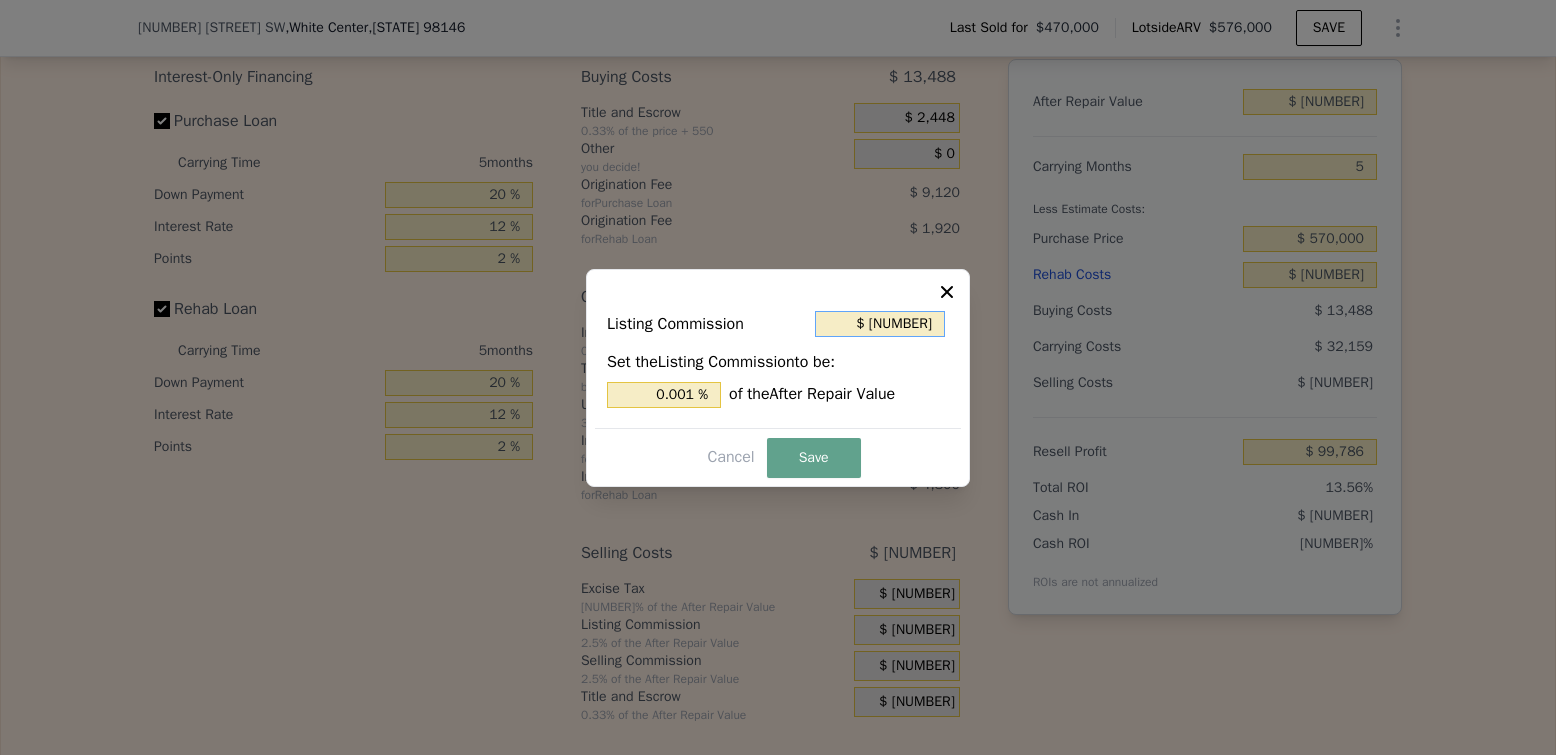 type on "$ 50" 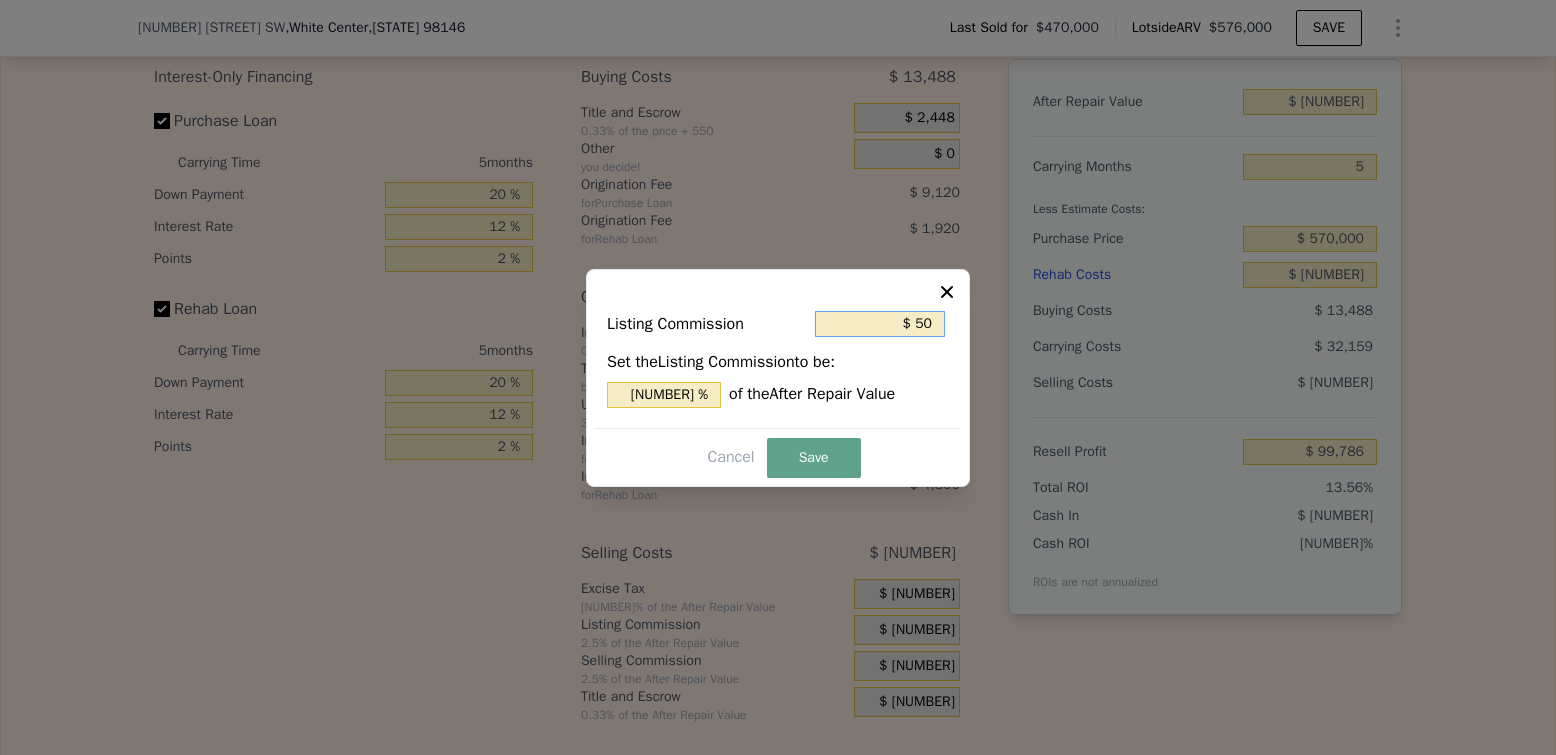 type on "$ 500" 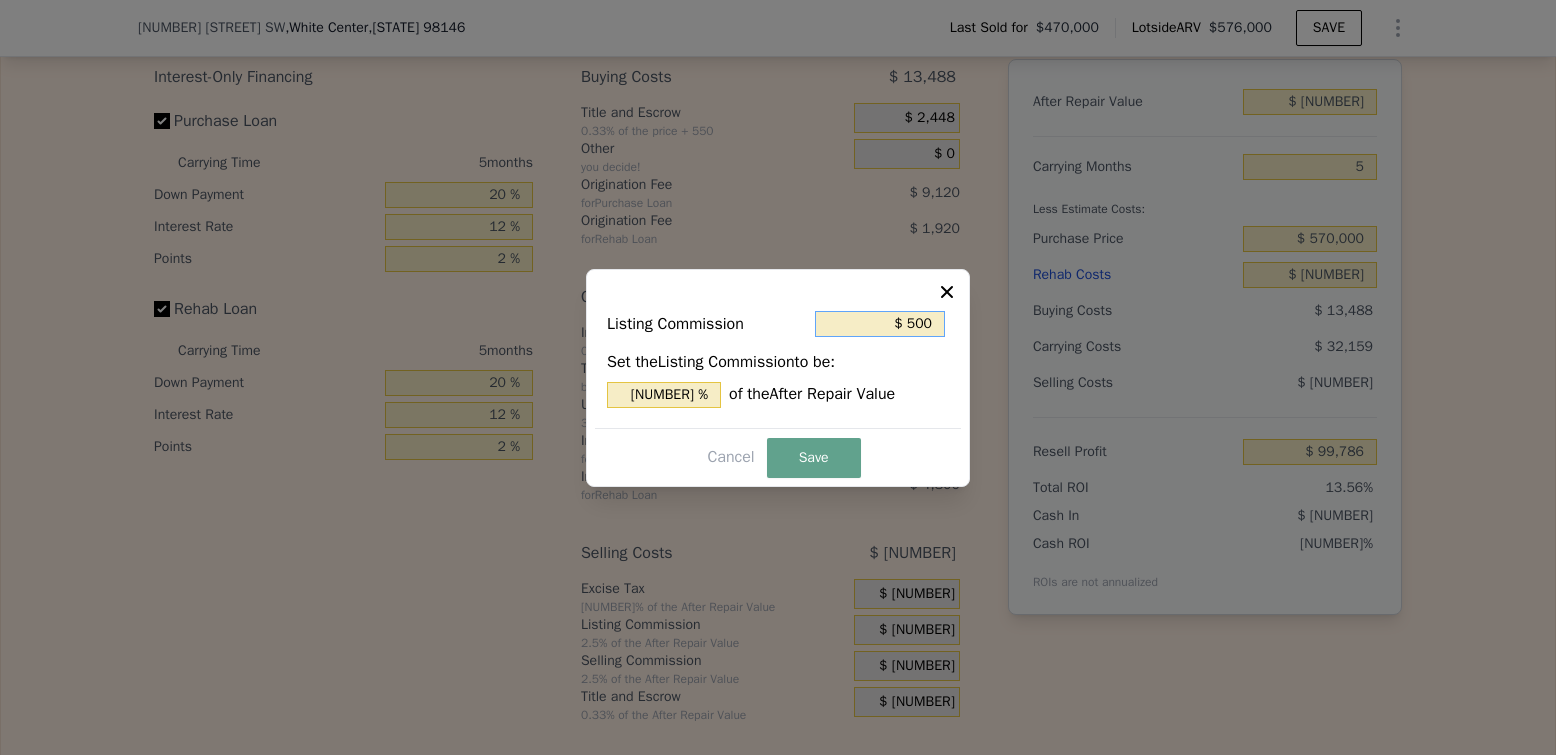 type on "$ 5,000" 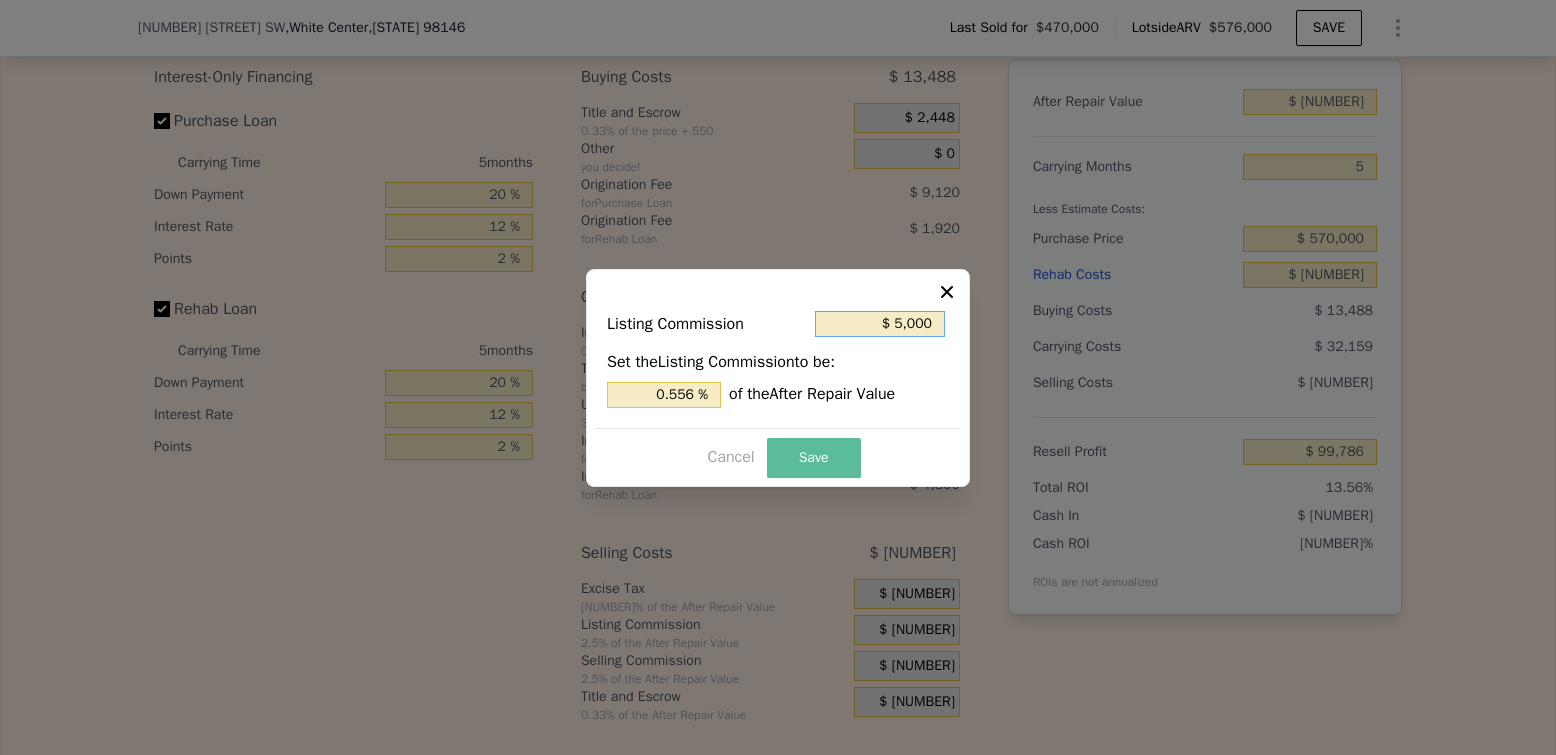type on "$ 50,000" 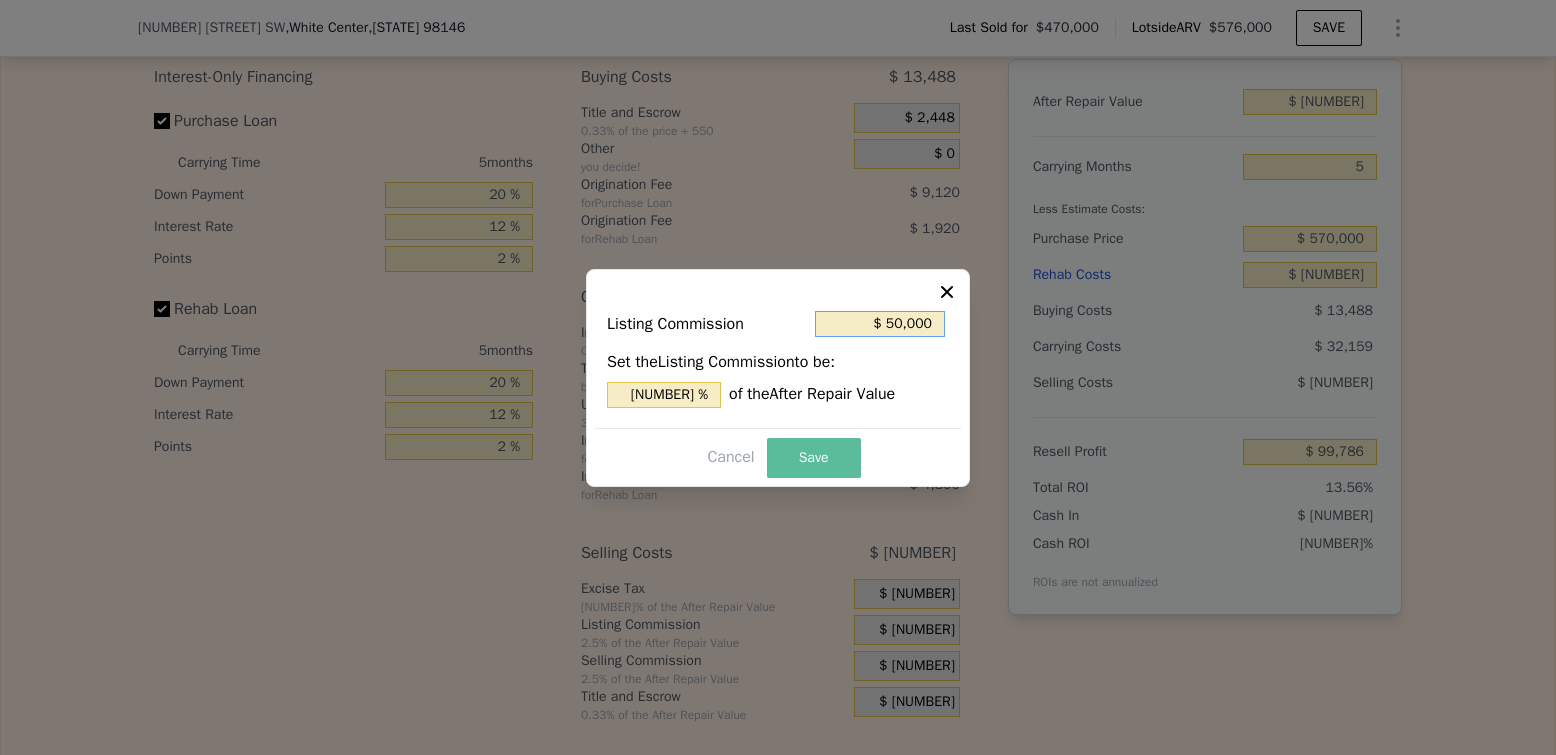 type on "$ 5,000" 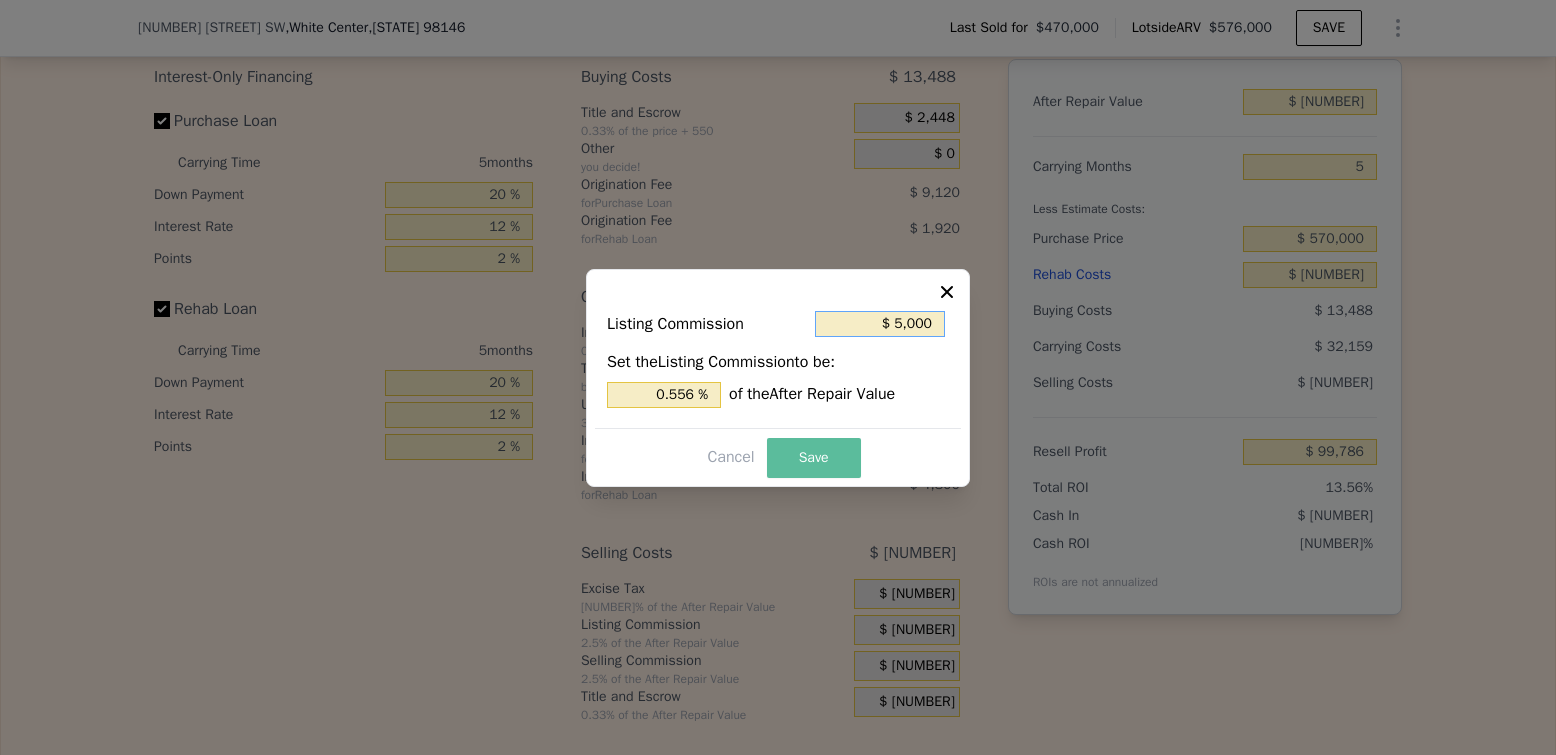 type on "$ 5,000" 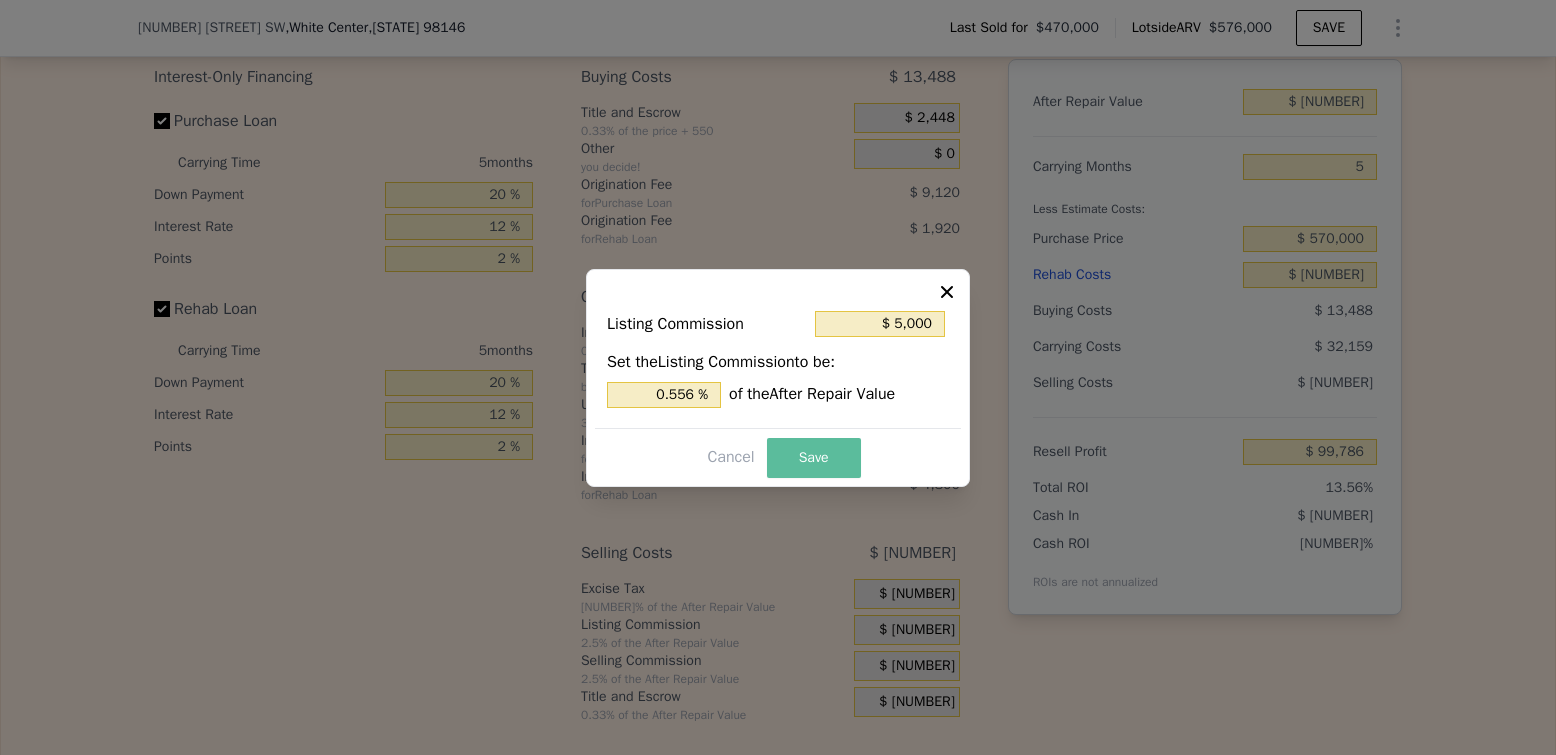 click on "Save" at bounding box center (814, 458) 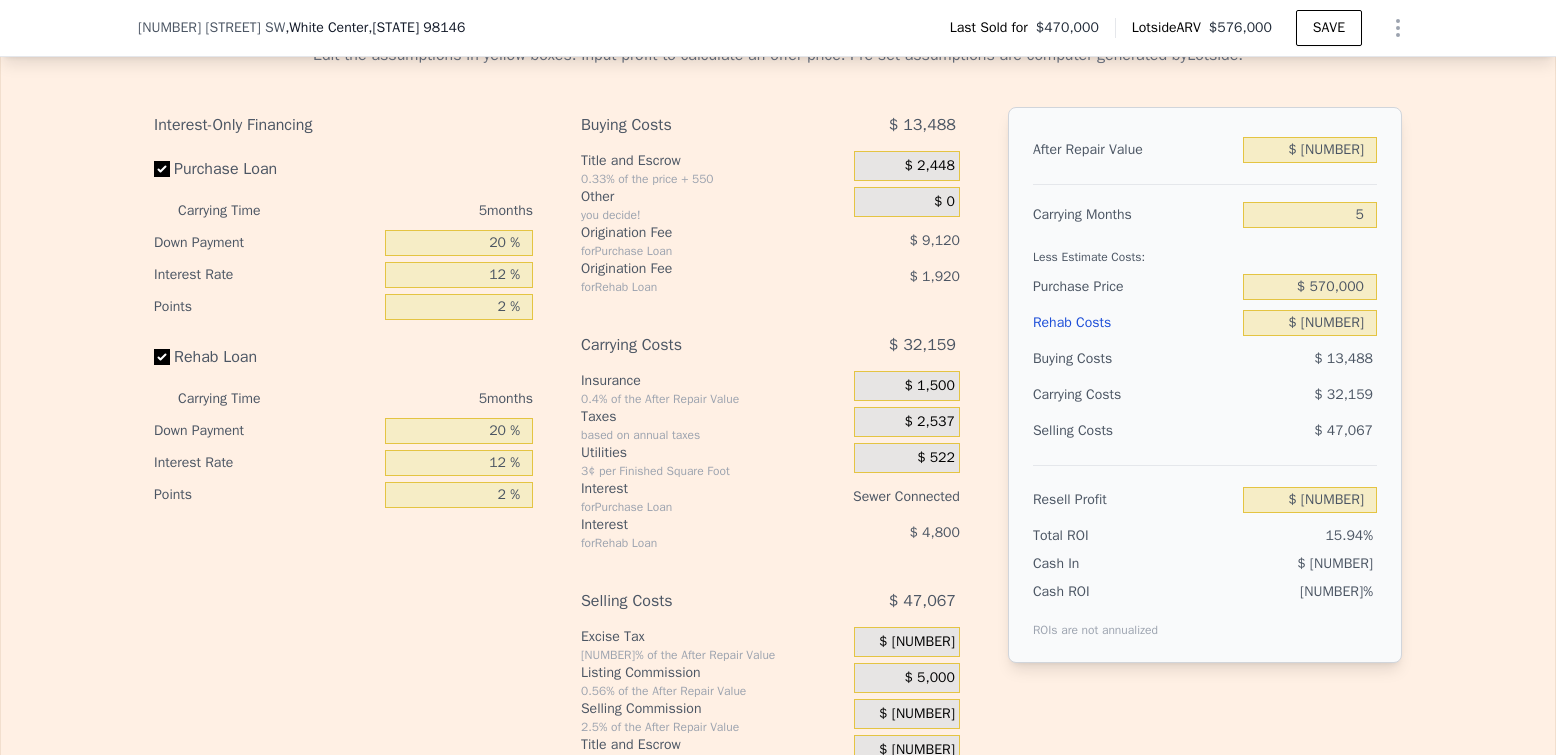 scroll, scrollTop: 3022, scrollLeft: 0, axis: vertical 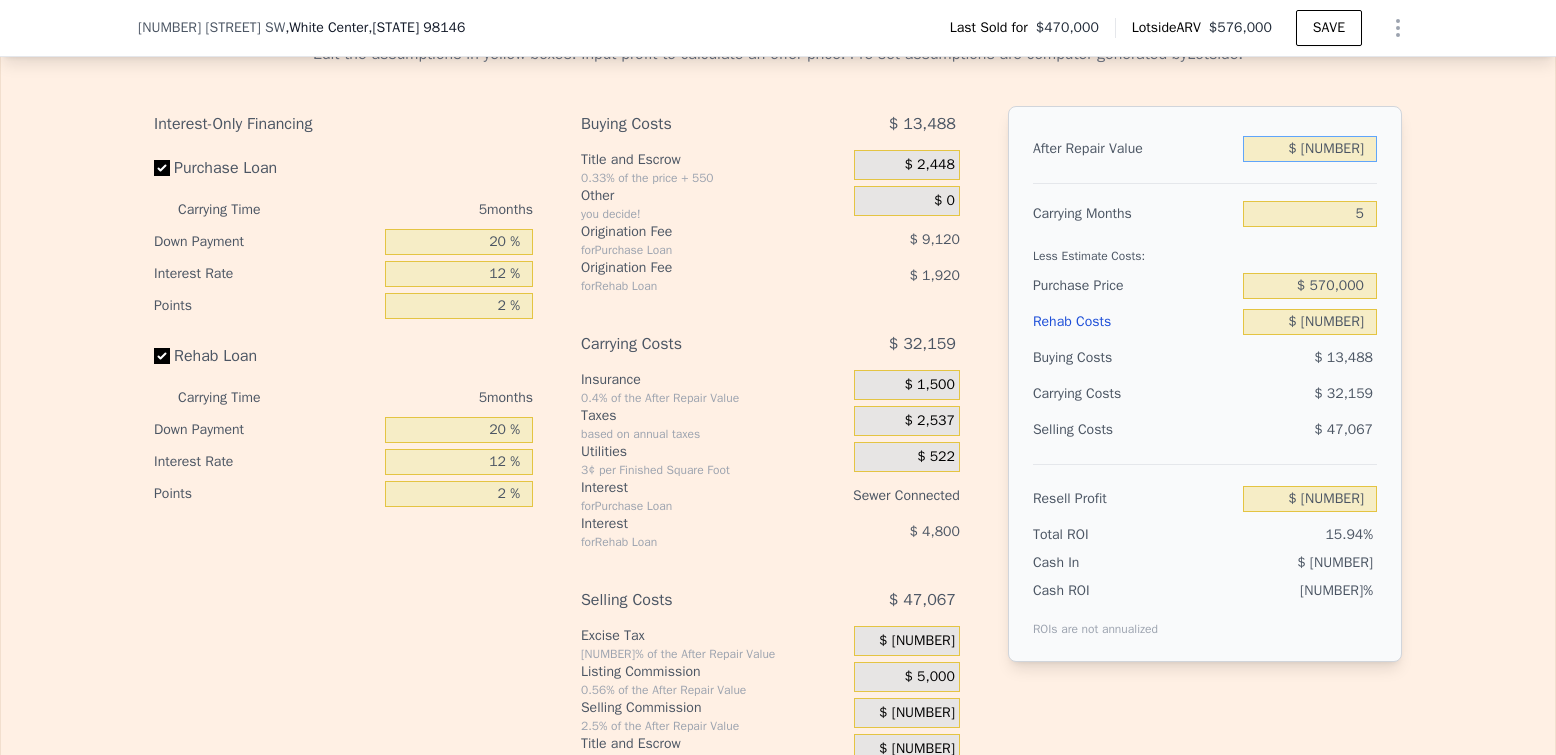 click on "$ [NUMBER]" at bounding box center (1310, 149) 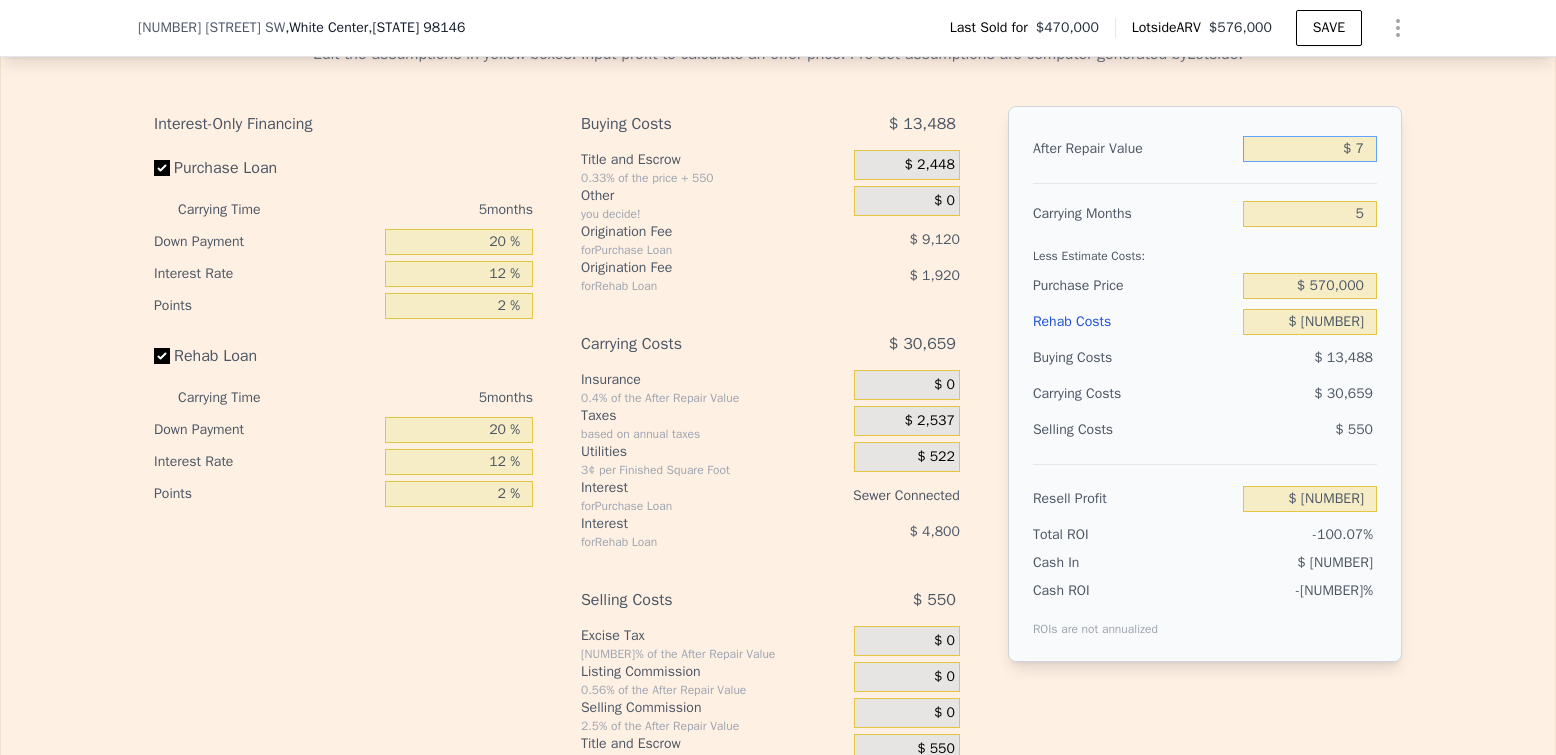 type on "-$ 734,690" 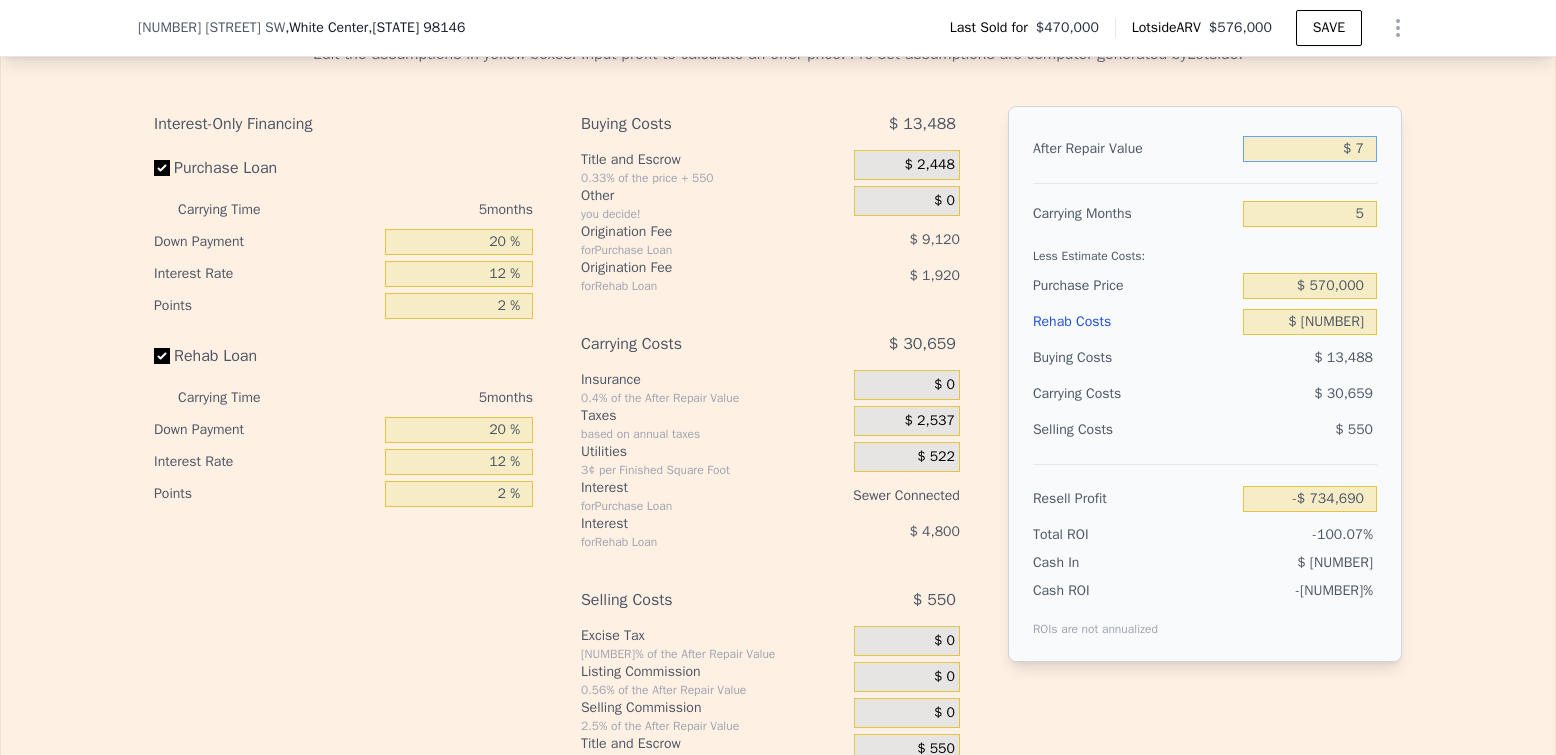 type on "$ 77" 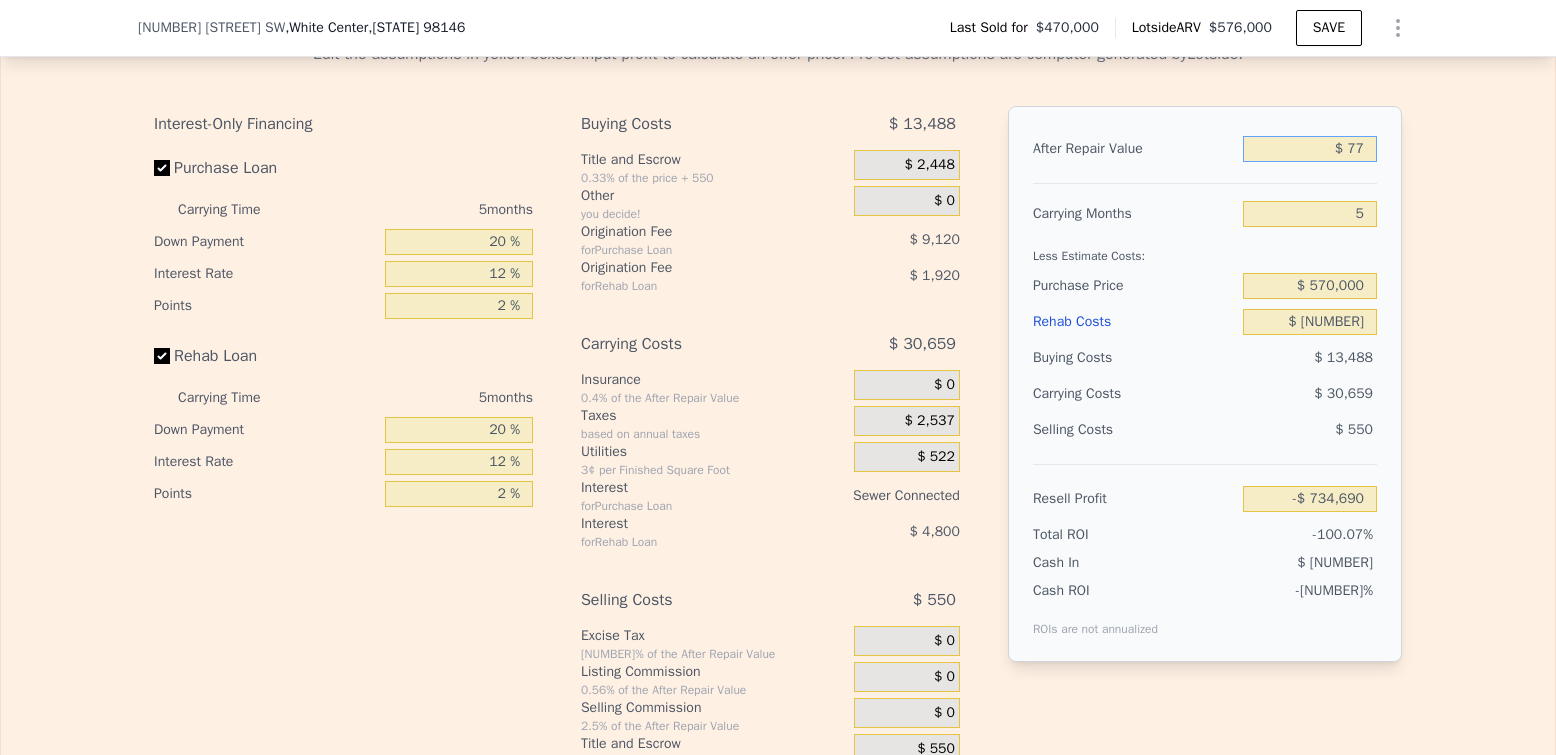 type on "-$ 734,623" 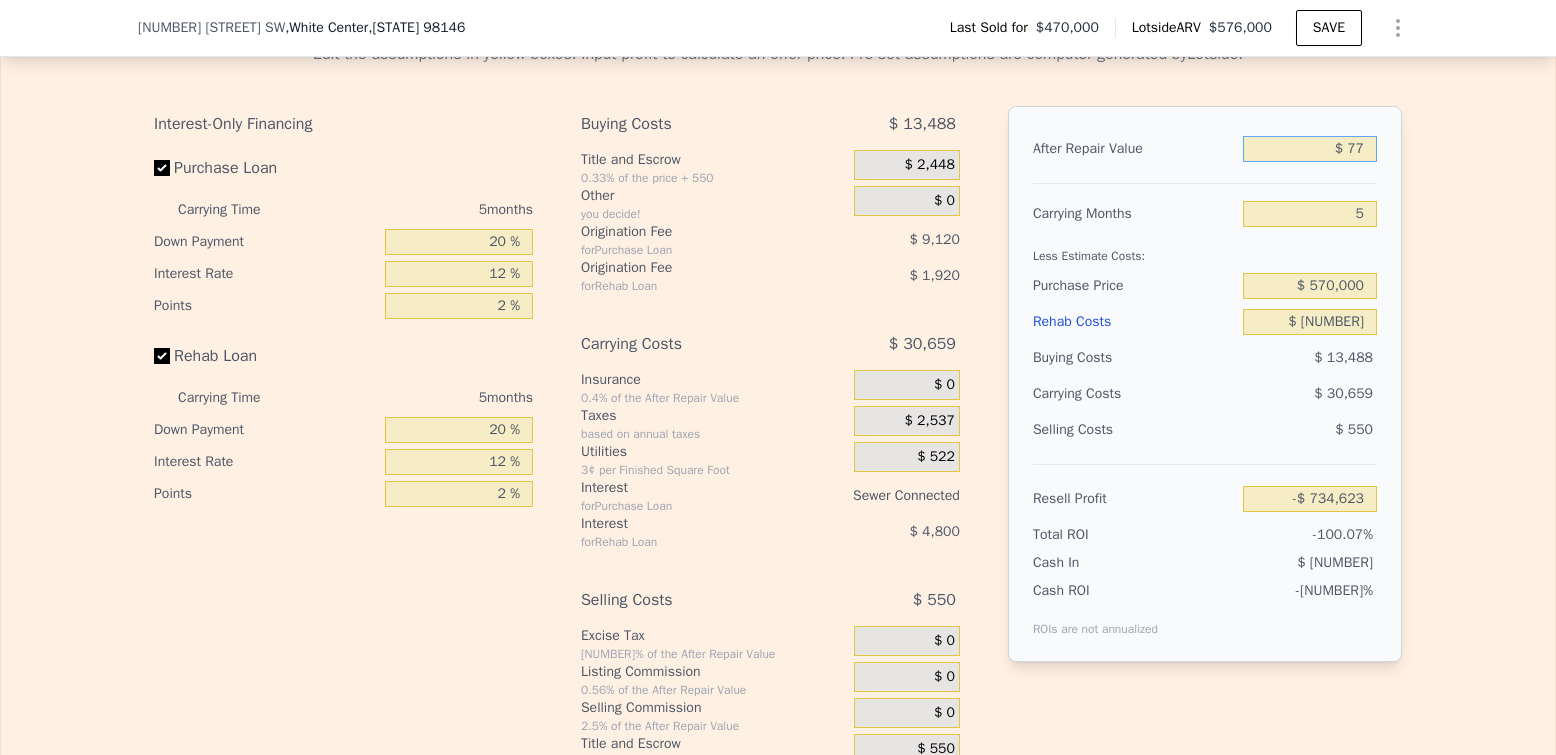 type on "$ [NUMBER]" 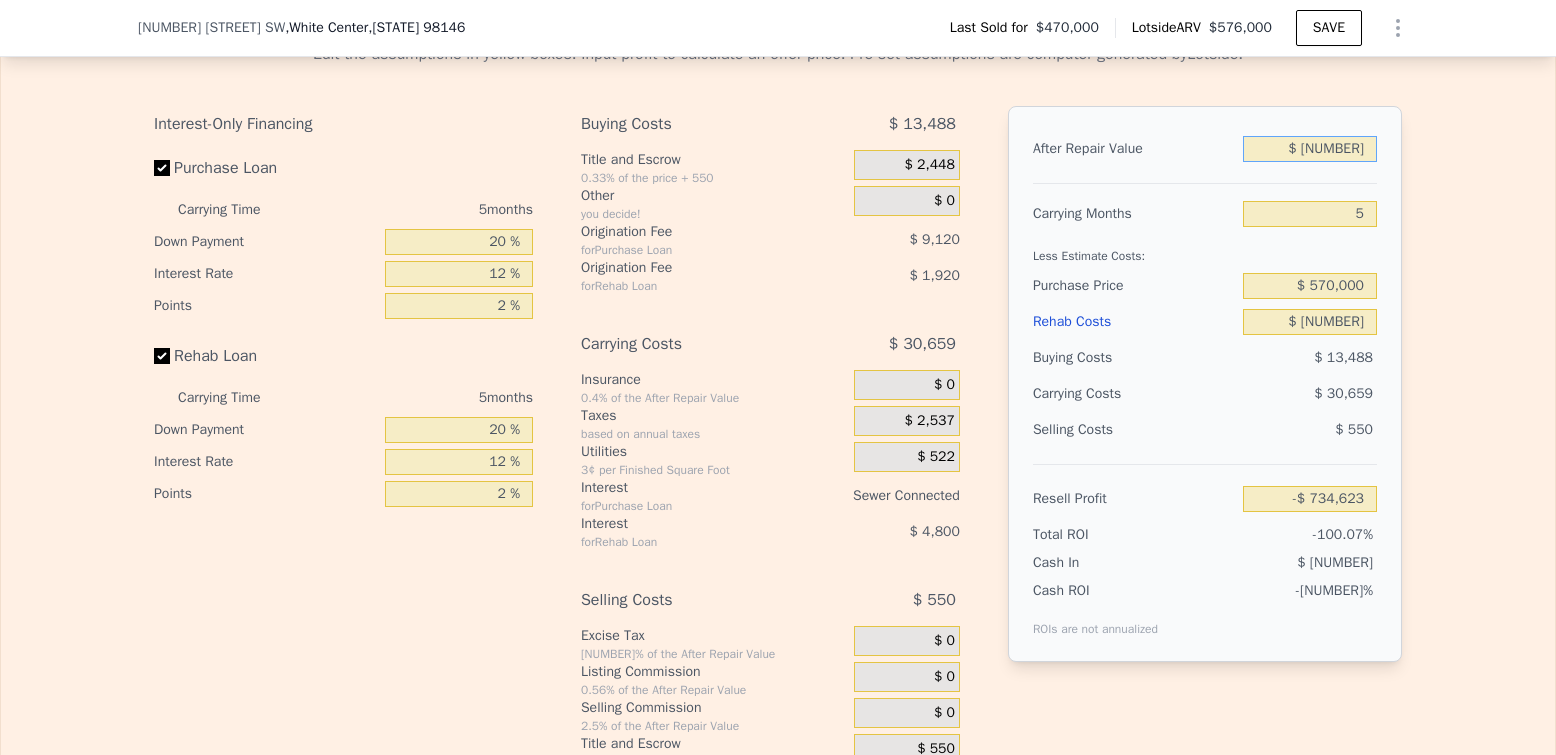 type on "-$ 733,963" 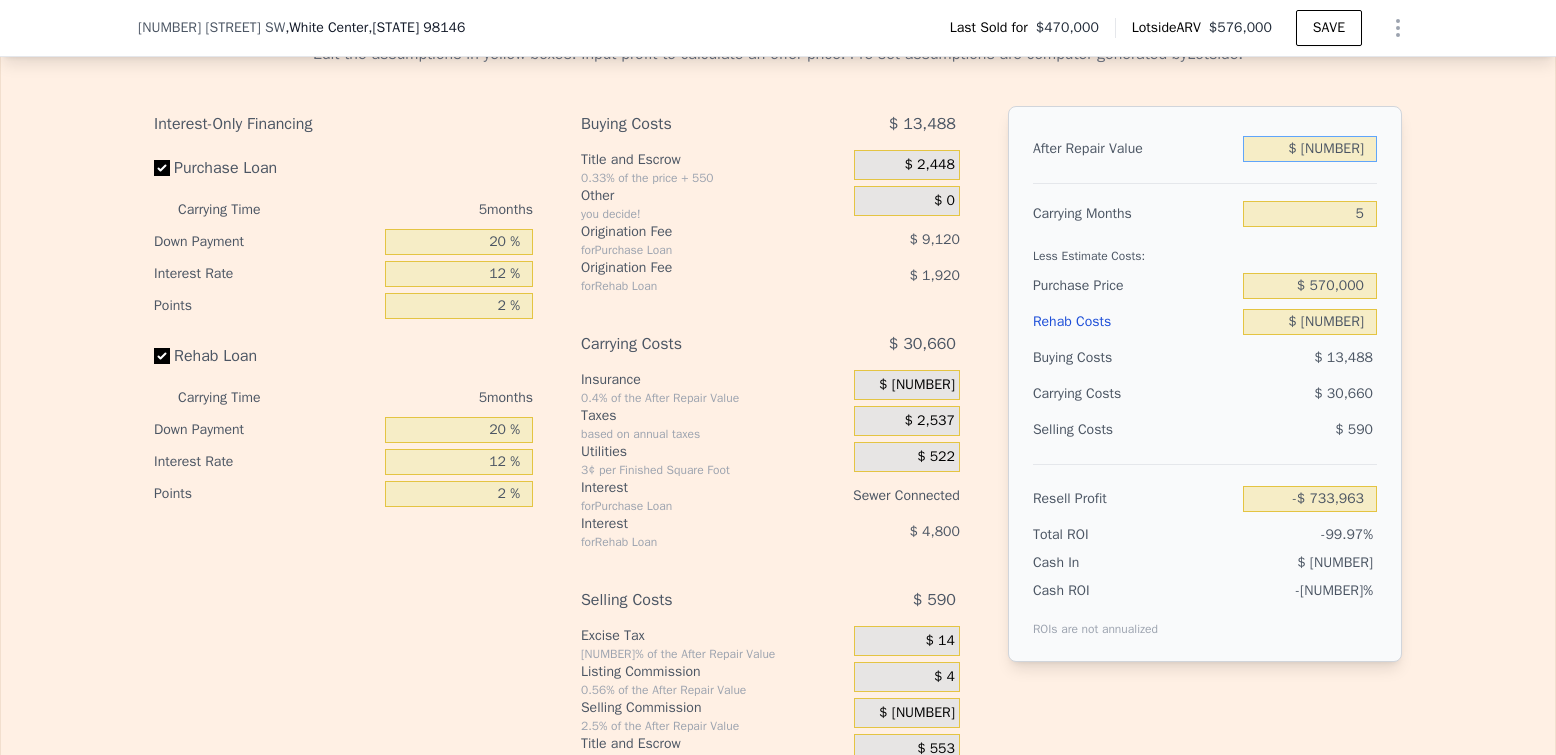 type on "$ 7,750" 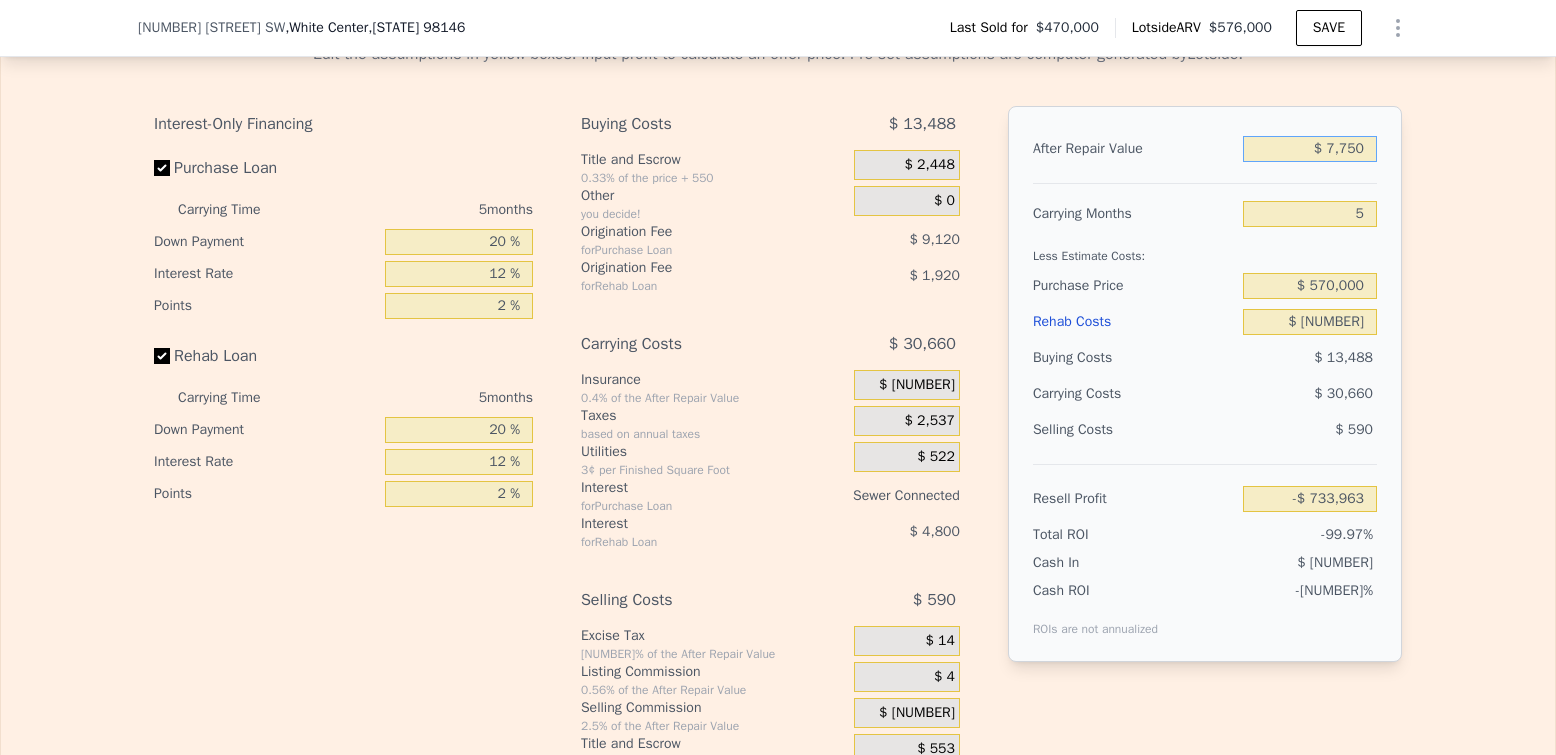 type on "-$ [NUMBER]" 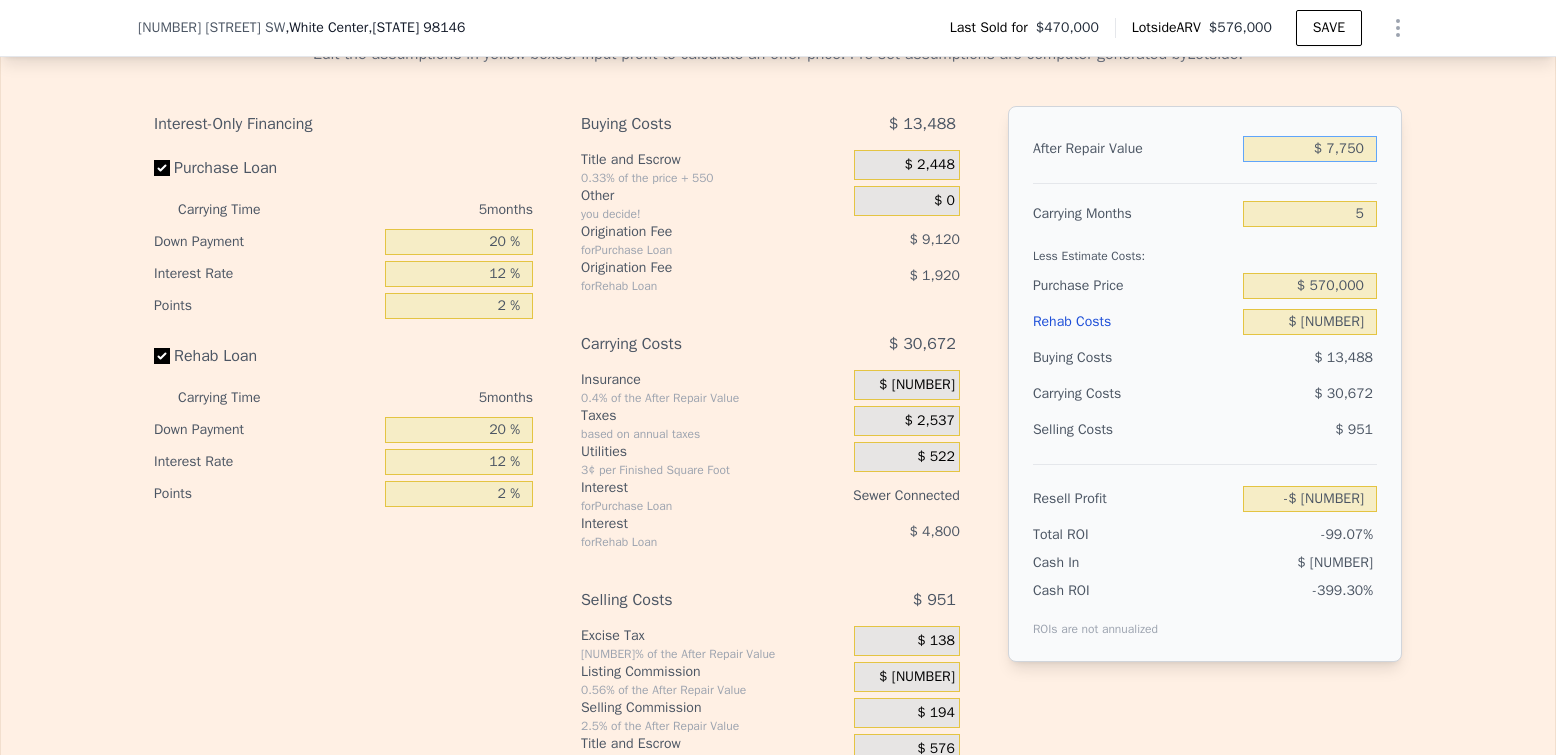 type on "$ 77,500" 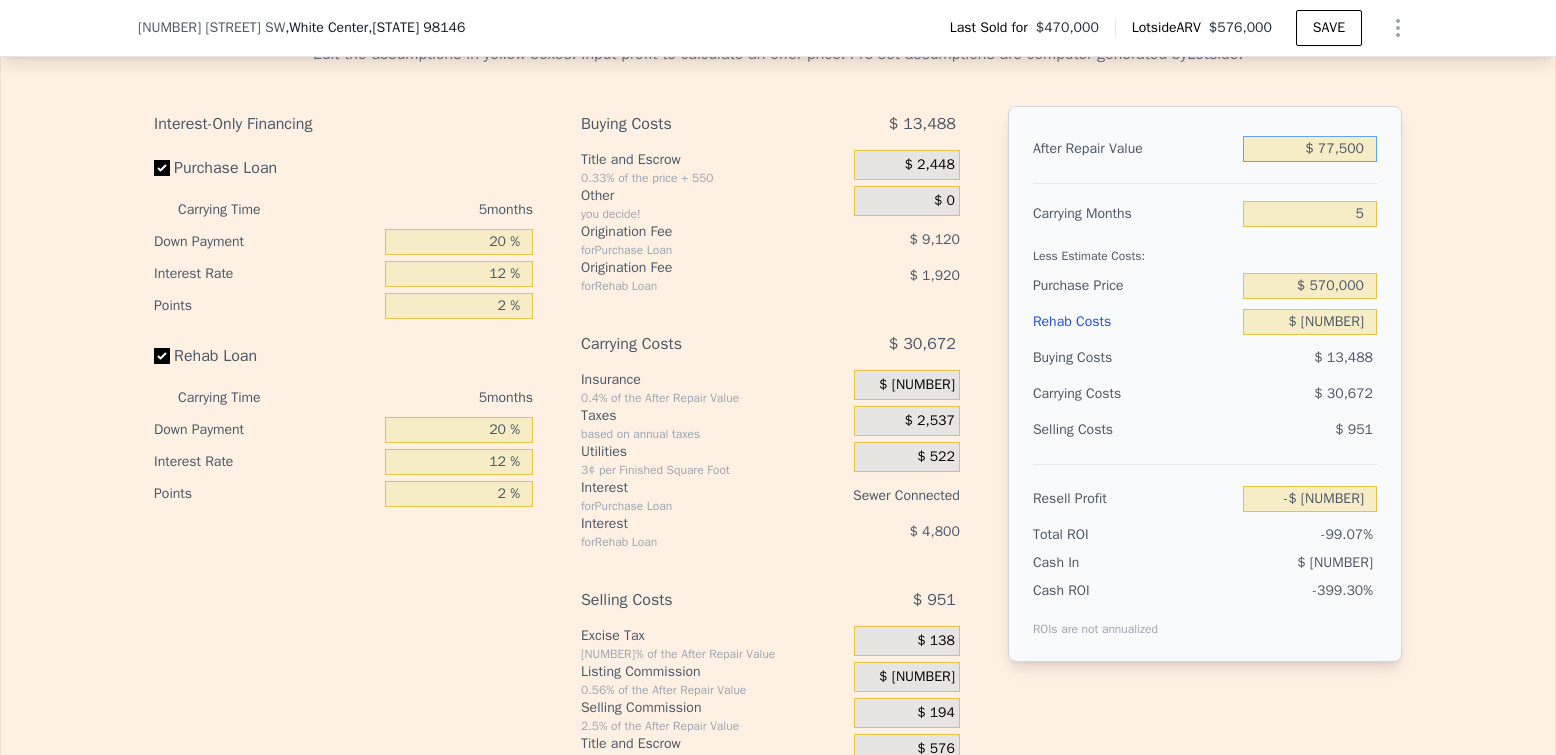 type on "-$ [NUMBER]" 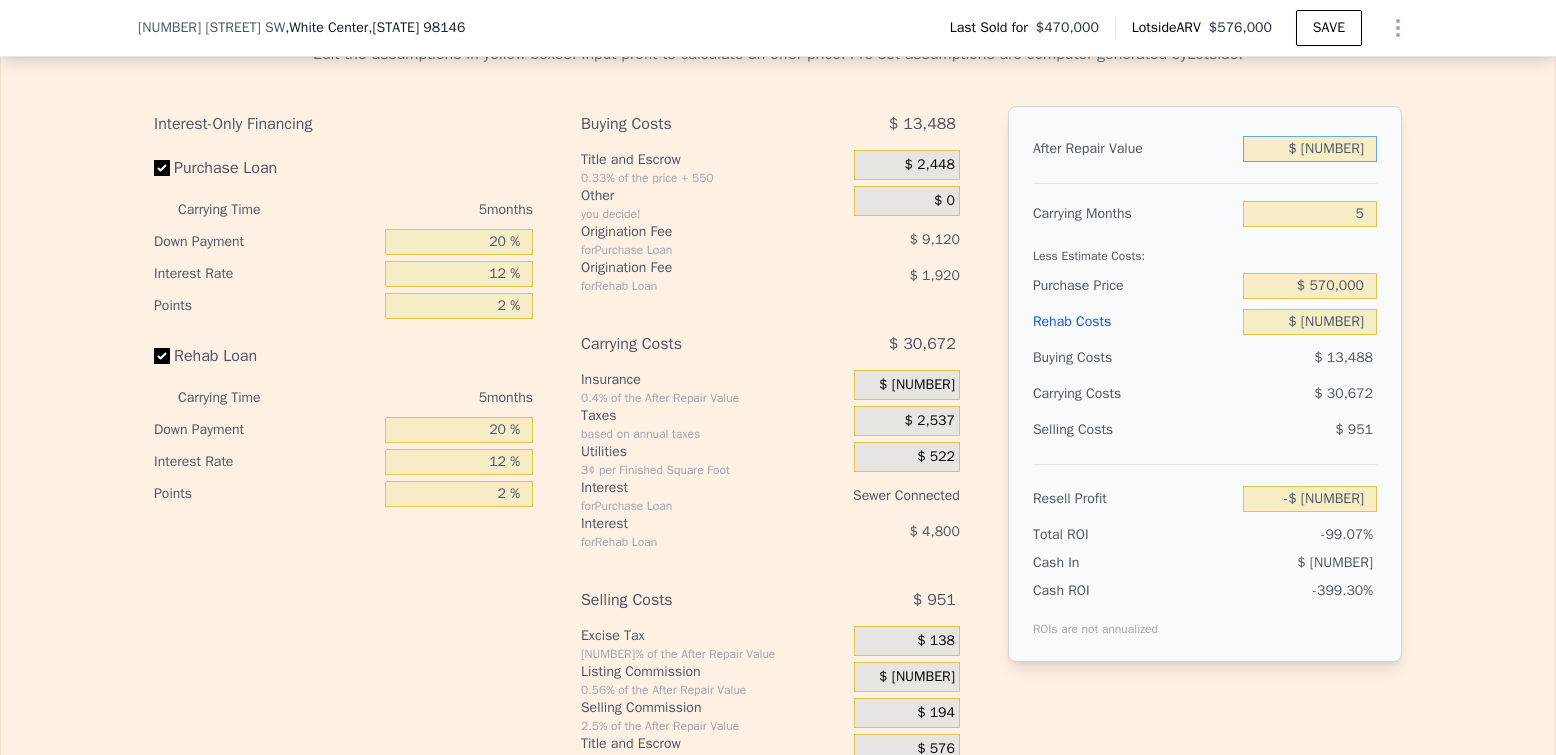 type on "-$ 1,046" 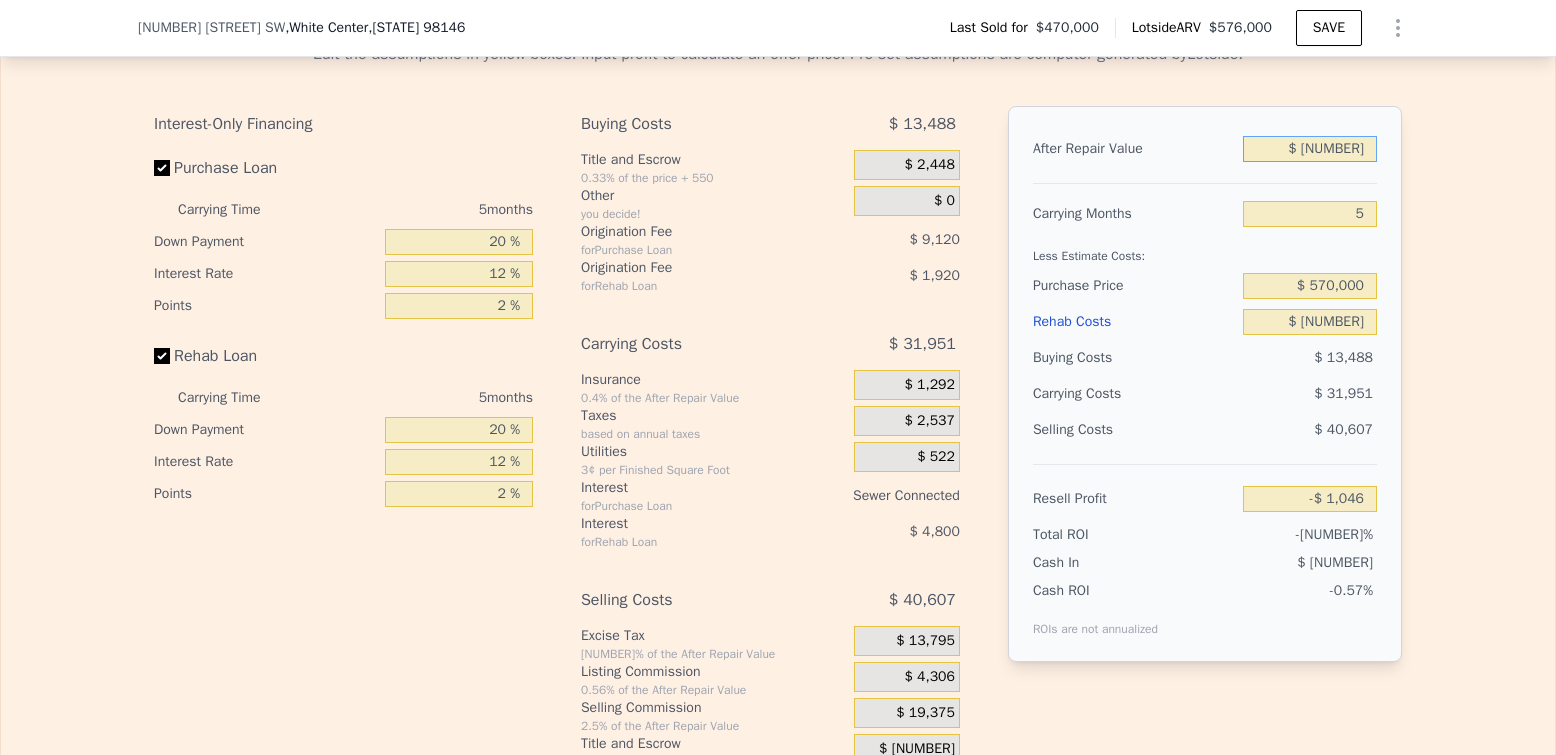 type on "$ [NUMBER]" 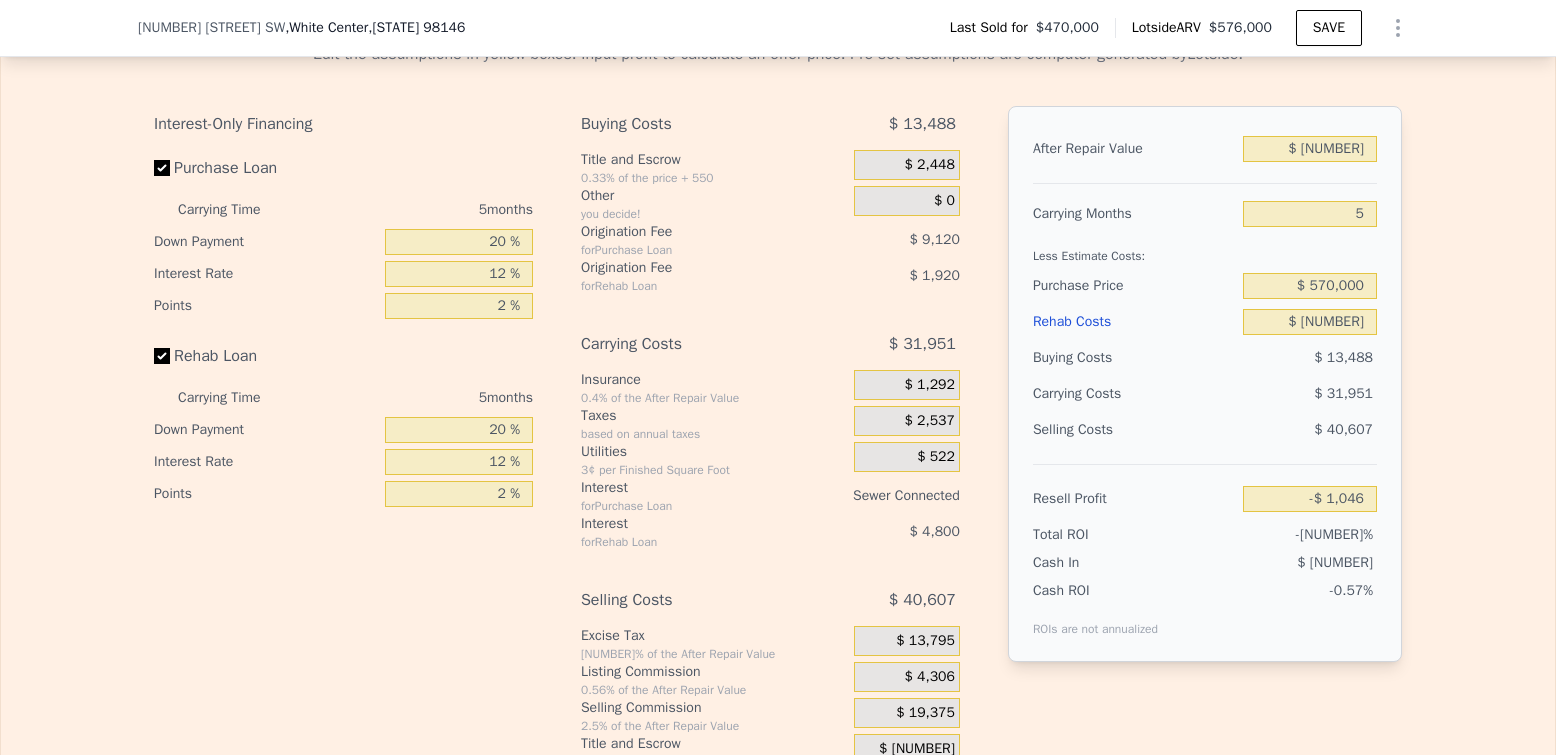 click on "Edit the assumptions in yellow boxes. Input profit to calculate an offer price. Pre-set assumptions are computer generated by Lotside . Interest-Only Financing Purchase Loan Carrying Time [NUMBER] months Down Payment [PERCENTAGE] Interest Rate [PERCENTAGE] Points [PERCENTAGE] Rehab Loan Carrying Time [NUMBER] months Down Payment [PERCENTAGE] Interest Rate [PERCENTAGE] Points [PERCENTAGE] Buying Costs $ [NUMBER] Title and Escrow [PERCENTAGE] of the price + [NUMBER] $ [NUMBER] Other you decide! $ [NUMBER] Origination Fee for Purchase Loan $ [NUMBER] Origination Fee for Rehab Loan $ [NUMBER] Carrying Costs $ [NUMBER] Insurance [PERCENTAGE] of the After Repair Value $ [NUMBER] Taxes based on annual taxes $ [NUMBER] Utilities [NUMBER] per Finished Square Foot $ [NUMBER] Interest for Purchase Loan $ [NUMBER] Interest for Rehab Loan $ [NUMBER] Selling Costs $ [NUMBER] Excise Tax [PERCENTAGE] of the After Repair Value $ [NUMBER] Listing Commission [PERCENTAGE] of the After Repair Value $ [NUMBER] Selling Commission [PERCENTAGE] of the After Repair Value $ [NUMBER] Title and Escrow [PERCENTAGE] of the After Repair Value $ [NUMBER] After Repair Value $ [NUMBER] [NUMBER] $ [NUMBER]" at bounding box center (778, 398) 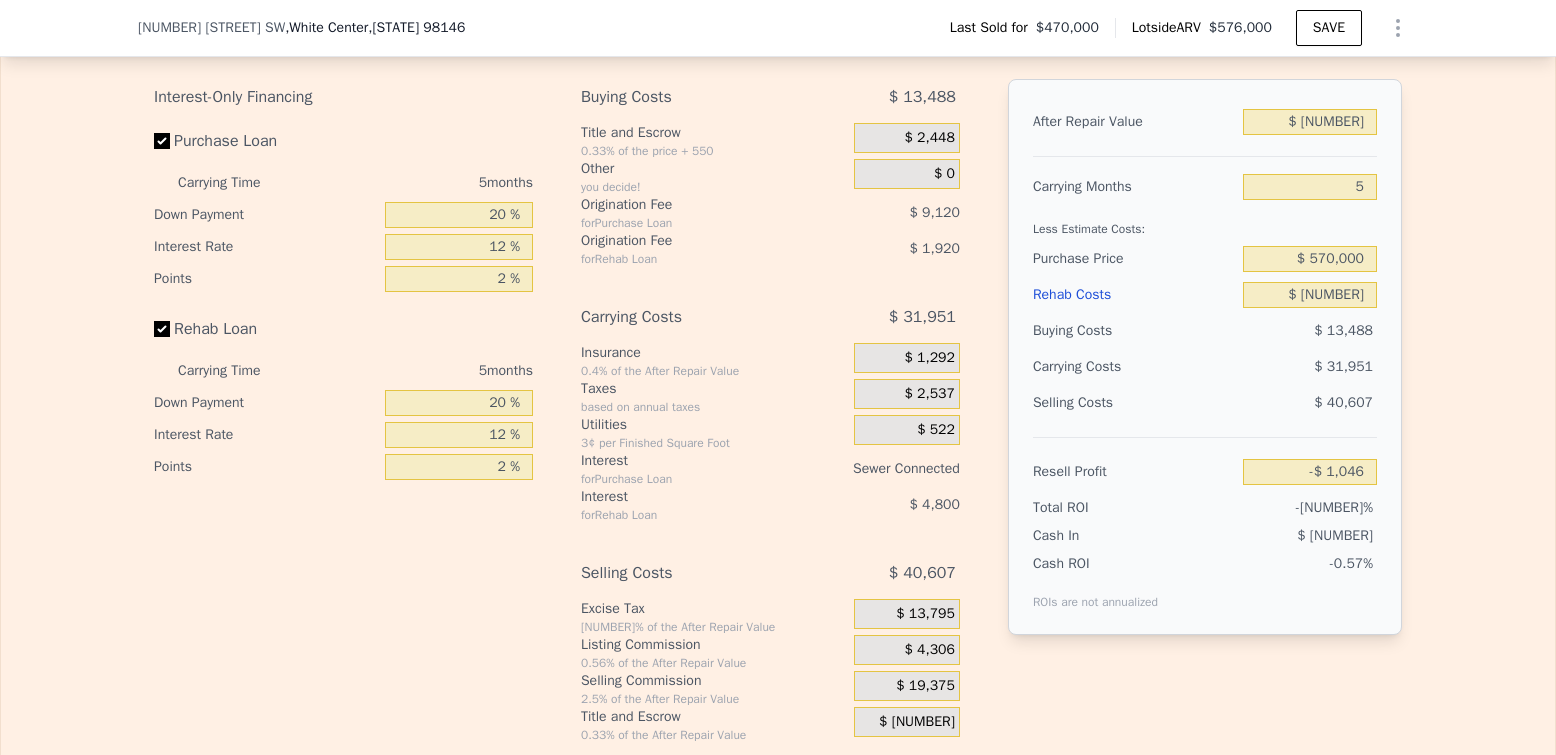 scroll, scrollTop: 3040, scrollLeft: 0, axis: vertical 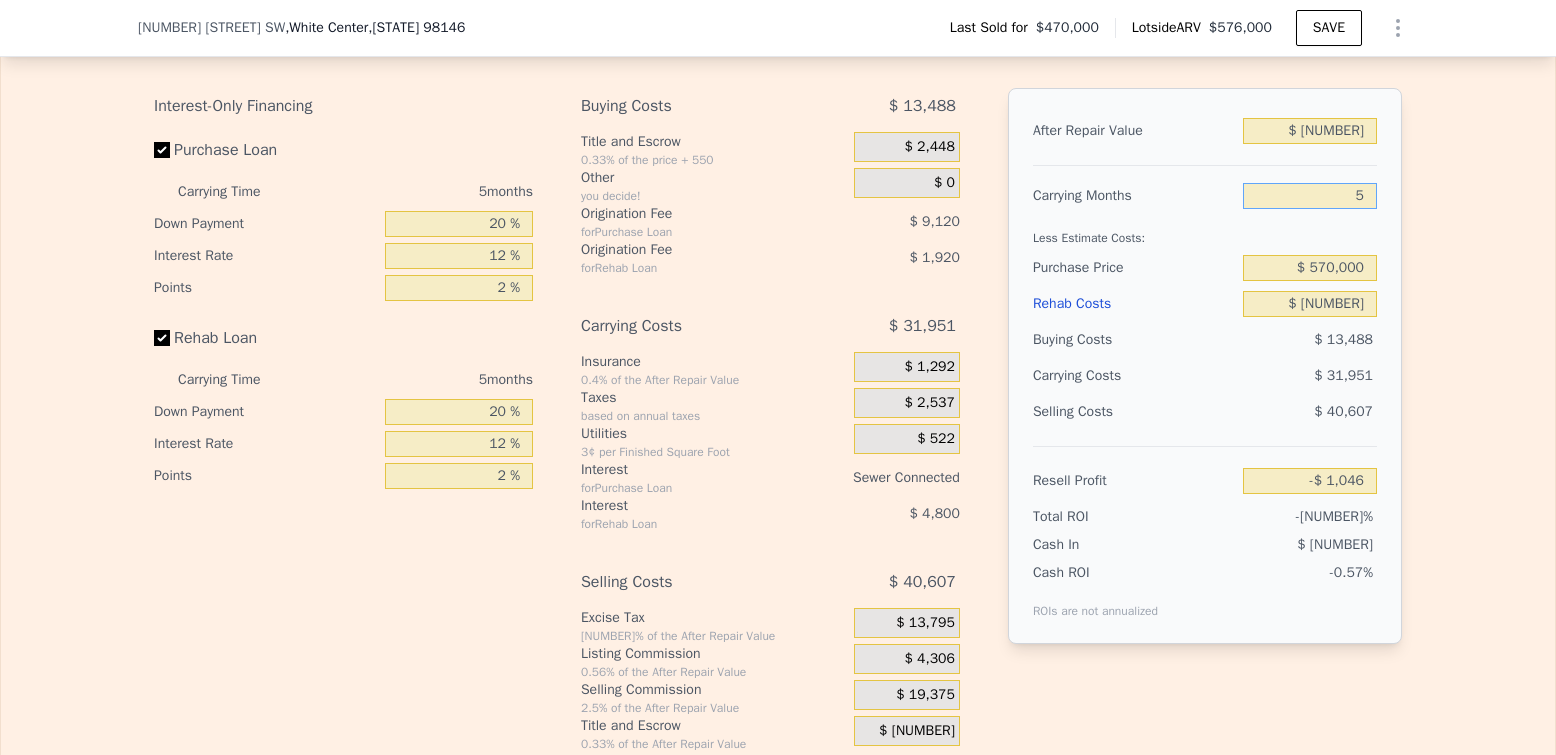 click on "5" at bounding box center (1310, 196) 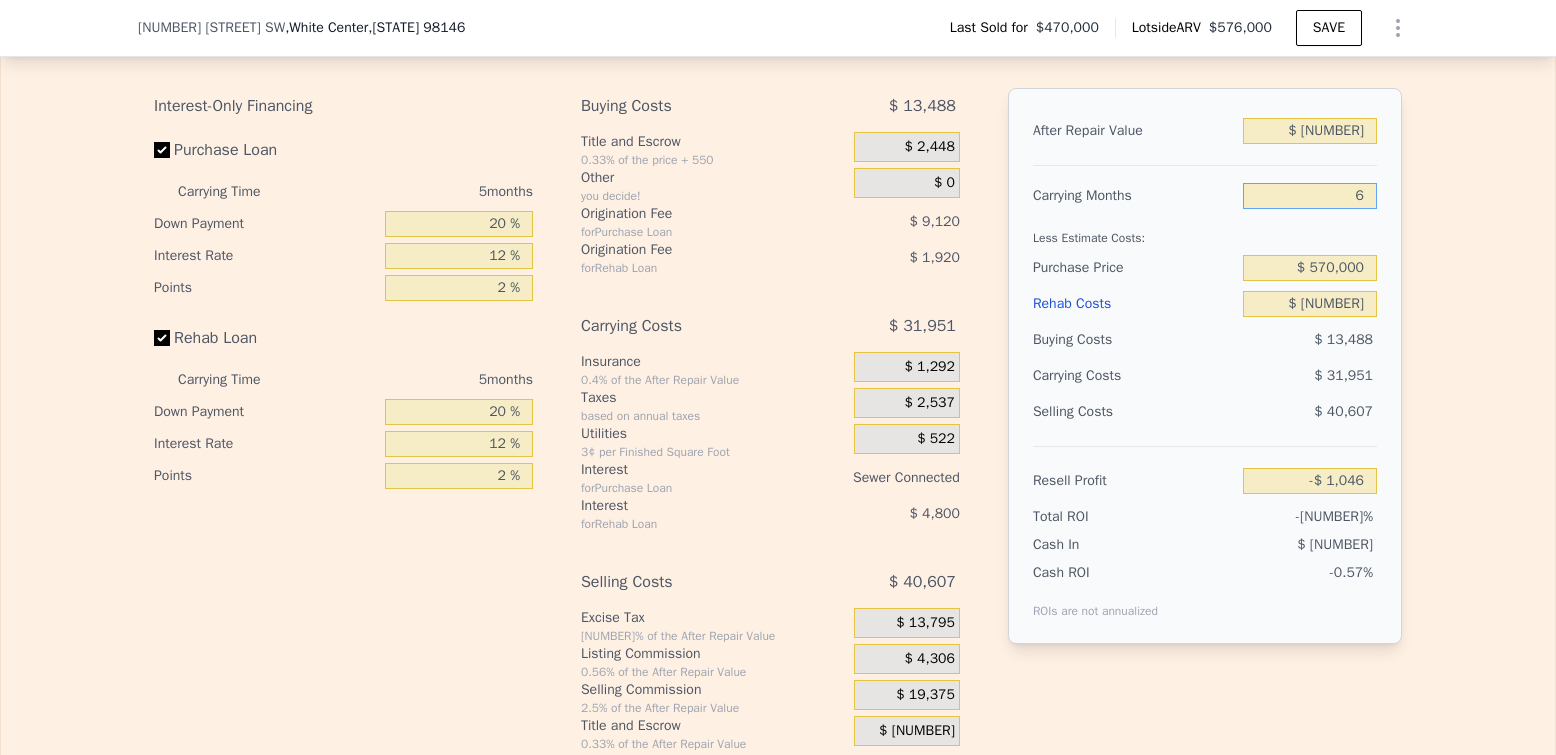 type on "-$ 7,436" 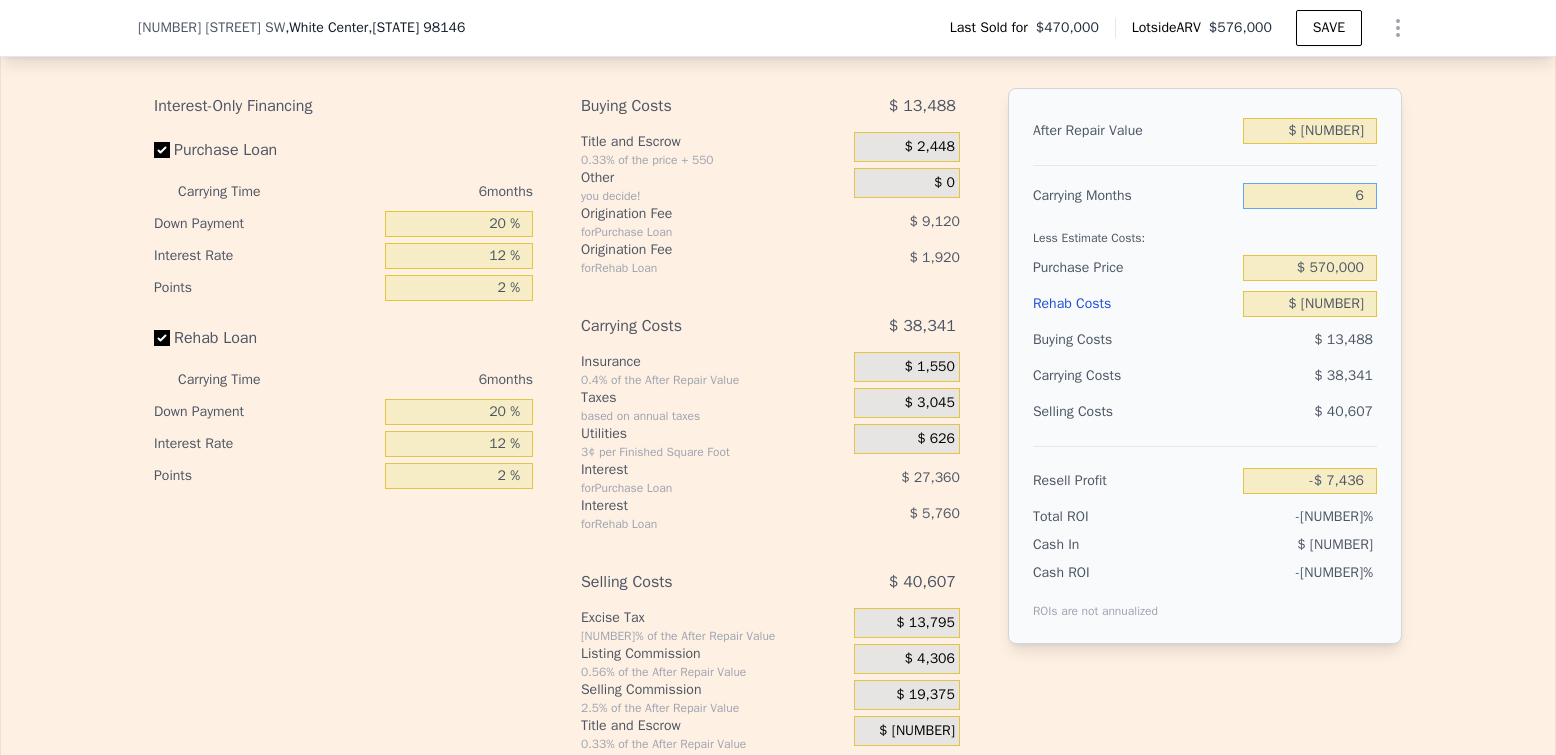type on "6" 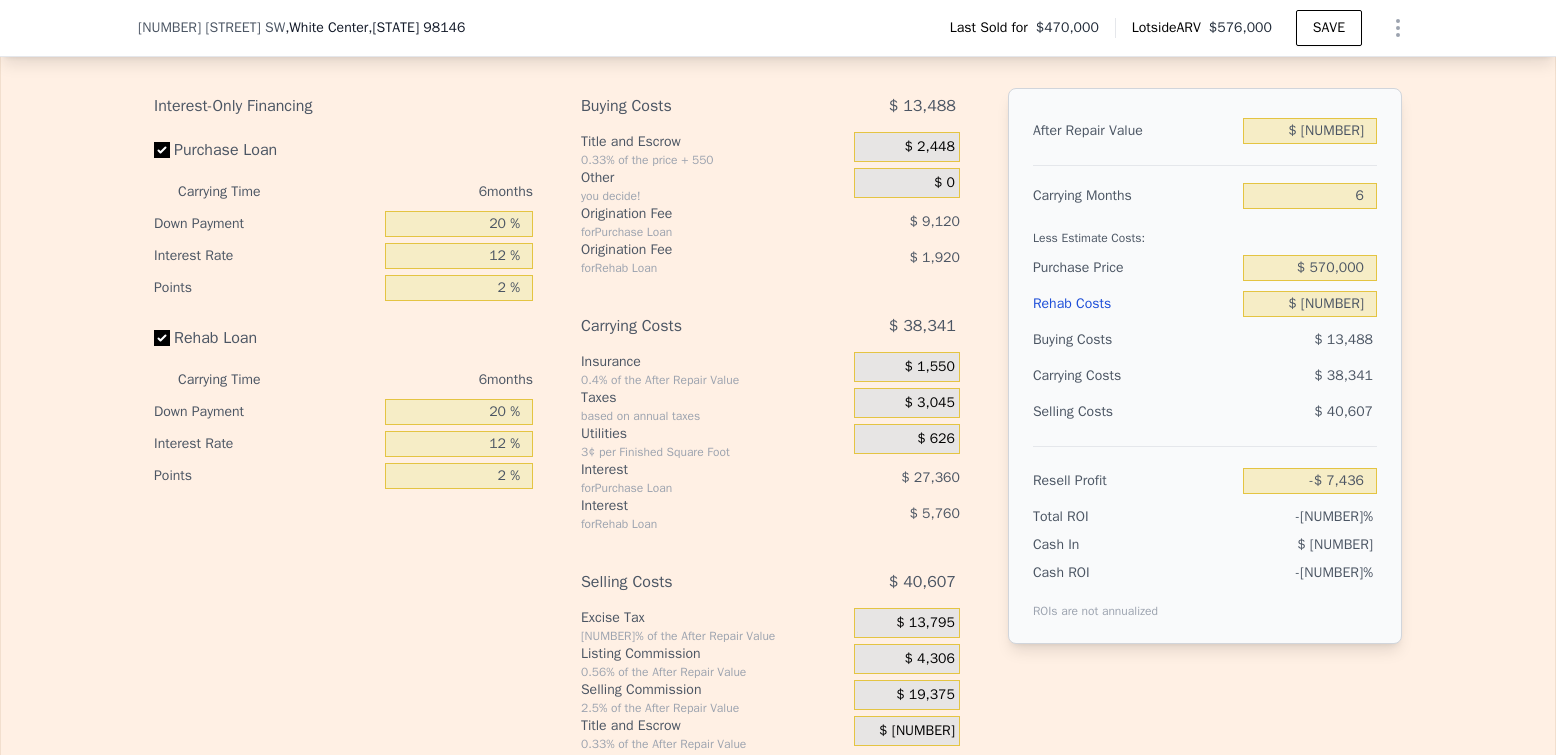 click on "Edit the assumptions in yellow boxes. Input profit to calculate an offer price. Pre-set assumptions are computer generated by Lotside . Interest-Only Financing Purchase Loan Carrying Time [NUMBER] months Down Payment [NUMBER] % Interest Rate [NUMBER] % Points [NUMBER] % Rehab Loan Carrying Time [NUMBER] months Down Payment [NUMBER] % Interest Rate [NUMBER] % Points [NUMBER] % Buying Costs $ [NUMBER] Title and Escrow [NUMBER]% of the price + [NUMBER] $ [NUMBER] Other you decide! $ [NUMBER] Origination Fee for Purchase Loan $ [NUMBER] Origination Fee for Rehab Loan $ [NUMBER] Carrying Costs $ [NUMBER] Insurance [NUMBER]% of the After Repair Value $ [NUMBER] Taxes based on annual taxes $ [NUMBER] Utilities [NUMBER]¢ per Finished Square Foot $ [NUMBER] Interest for Purchase Loan $ [NUMBER] Interest for Rehab Loan $ [NUMBER] Selling Costs $ [NUMBER] Excise Tax [NUMBER]% of the After Repair Value $ [NUMBER] Listing Commission [NUMBER]% of the After Repair Value $ [NUMBER] Selling Commission [NUMBER]% of the After Repair Value $ [NUMBER] Title and Escrow [NUMBER]% of the After Repair Value $ [NUMBER] After Repair Value $ [NUMBER] [NUMBER] $ [NUMBER]" at bounding box center (778, 380) 